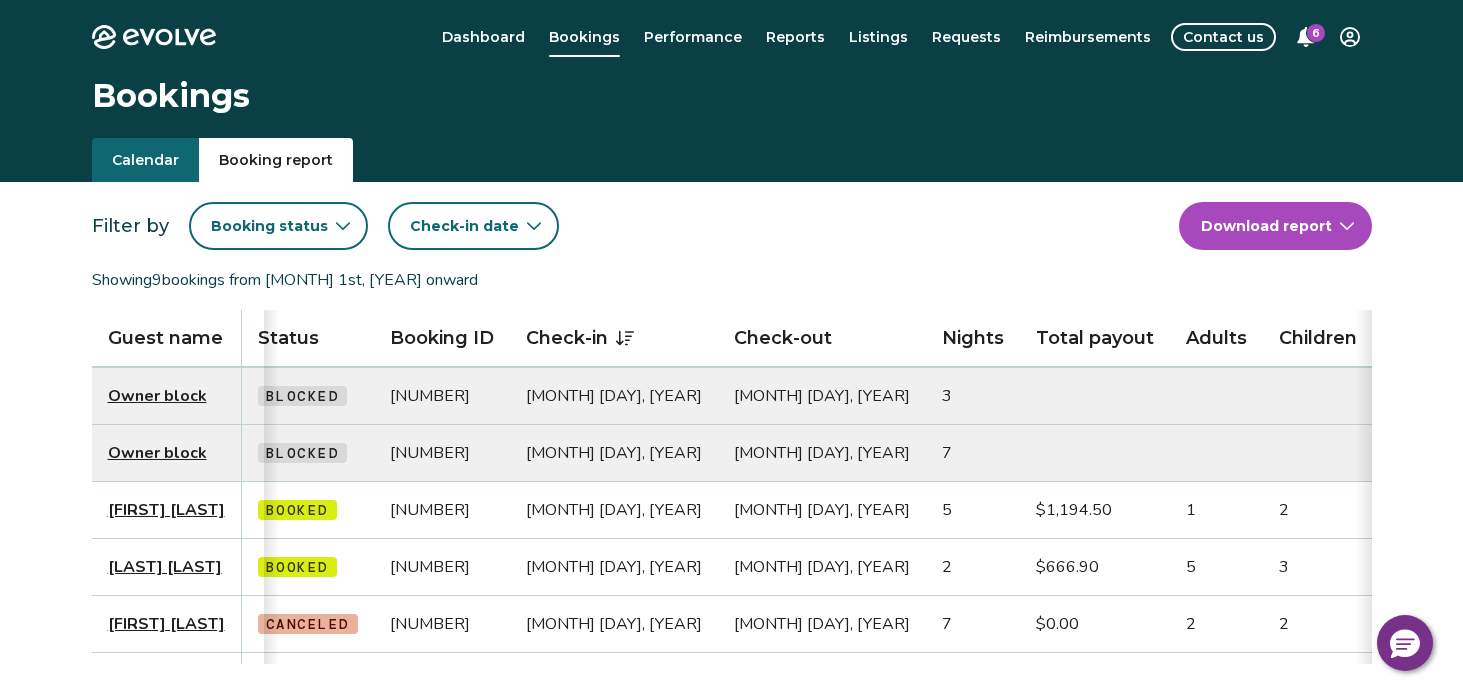 scroll, scrollTop: 0, scrollLeft: 0, axis: both 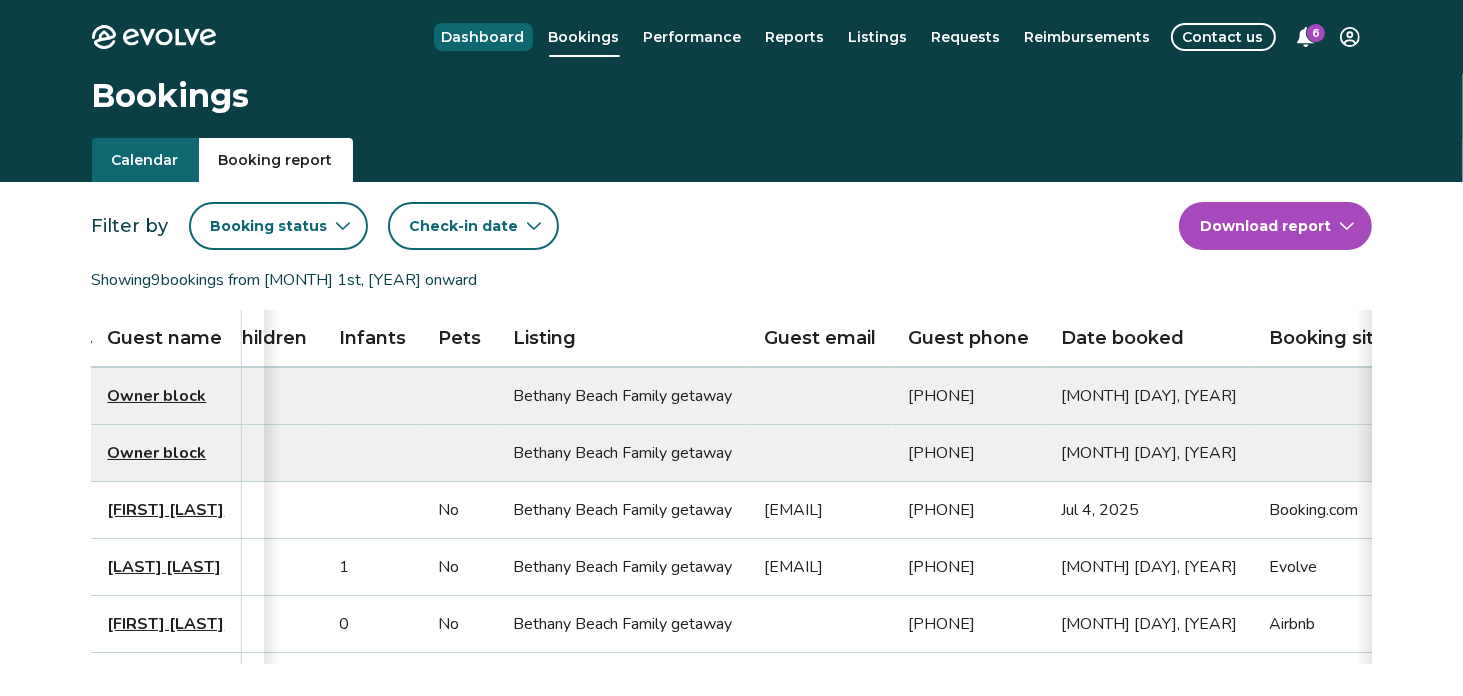 click on "Dashboard" at bounding box center (483, 37) 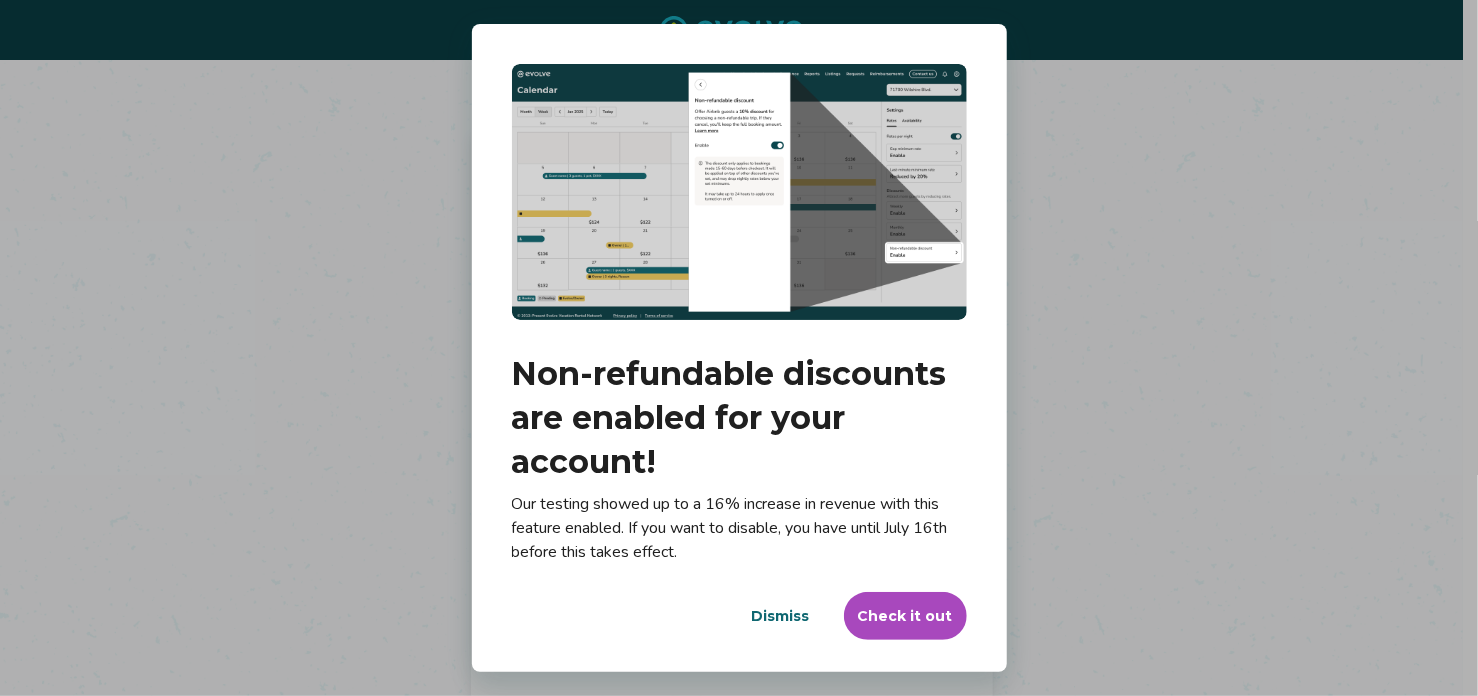 click on "Dismiss" at bounding box center [781, 616] 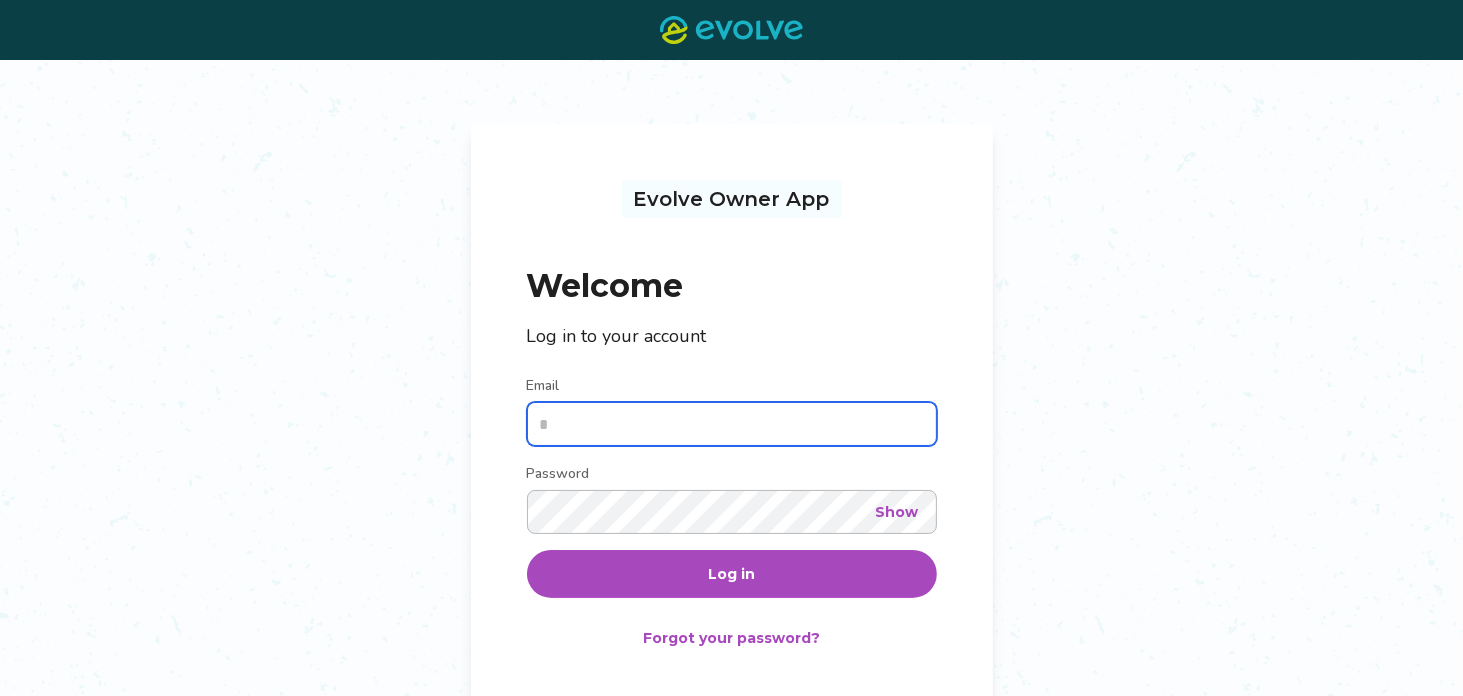 click on "Email" at bounding box center [732, 424] 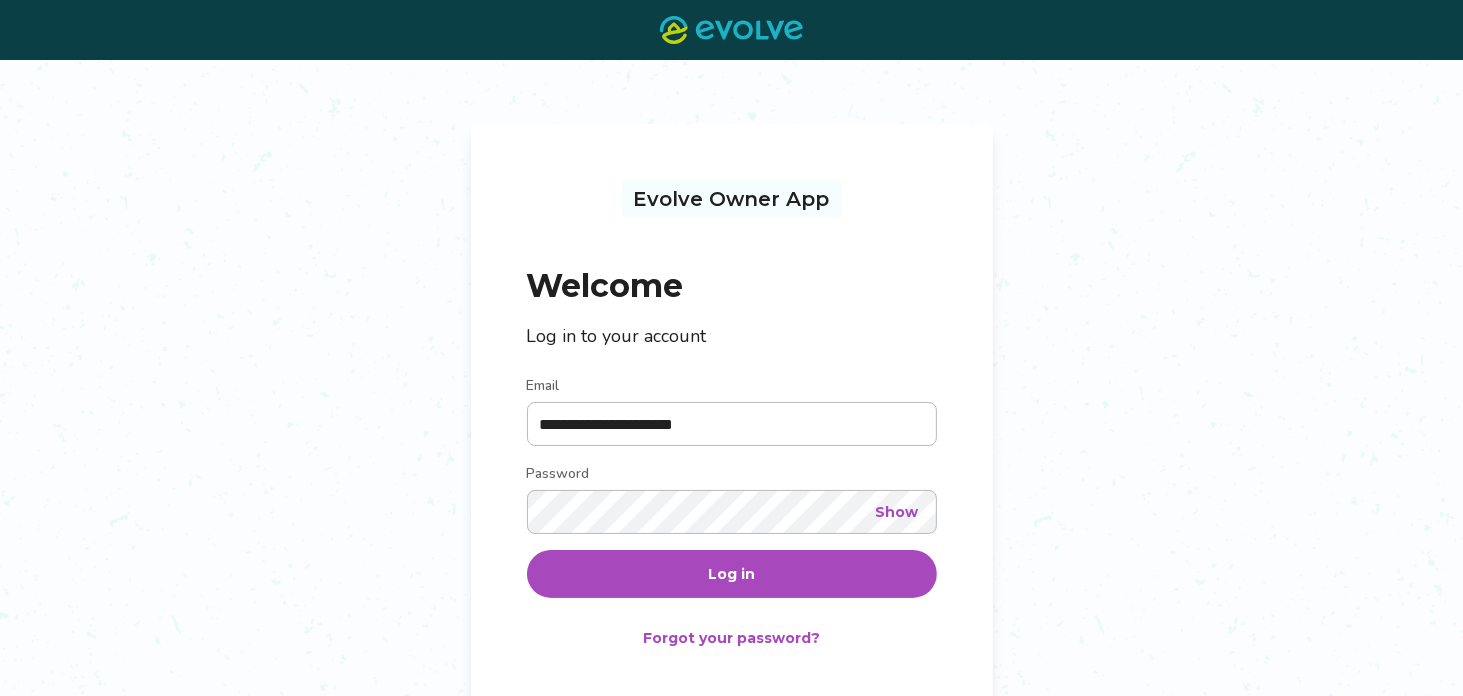 click on "Log in" at bounding box center (732, 574) 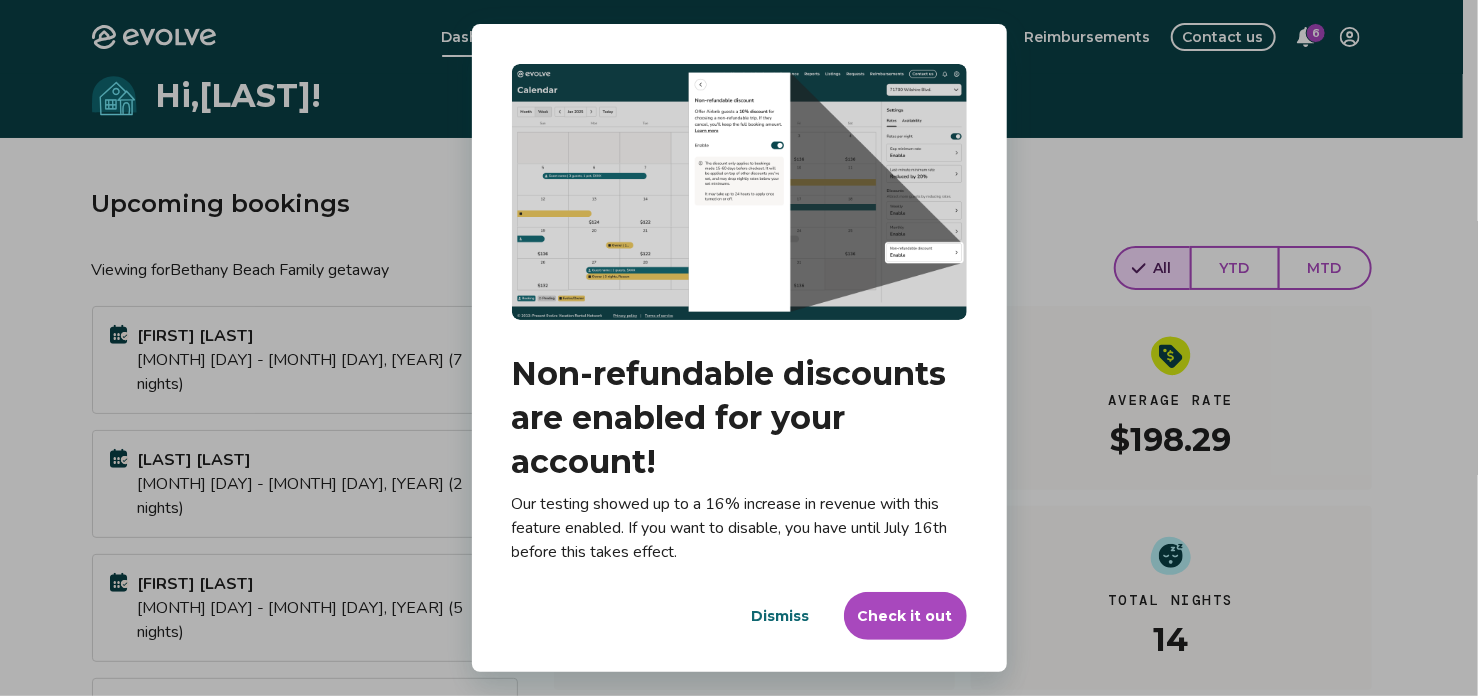 click on "Dismiss" at bounding box center [781, 616] 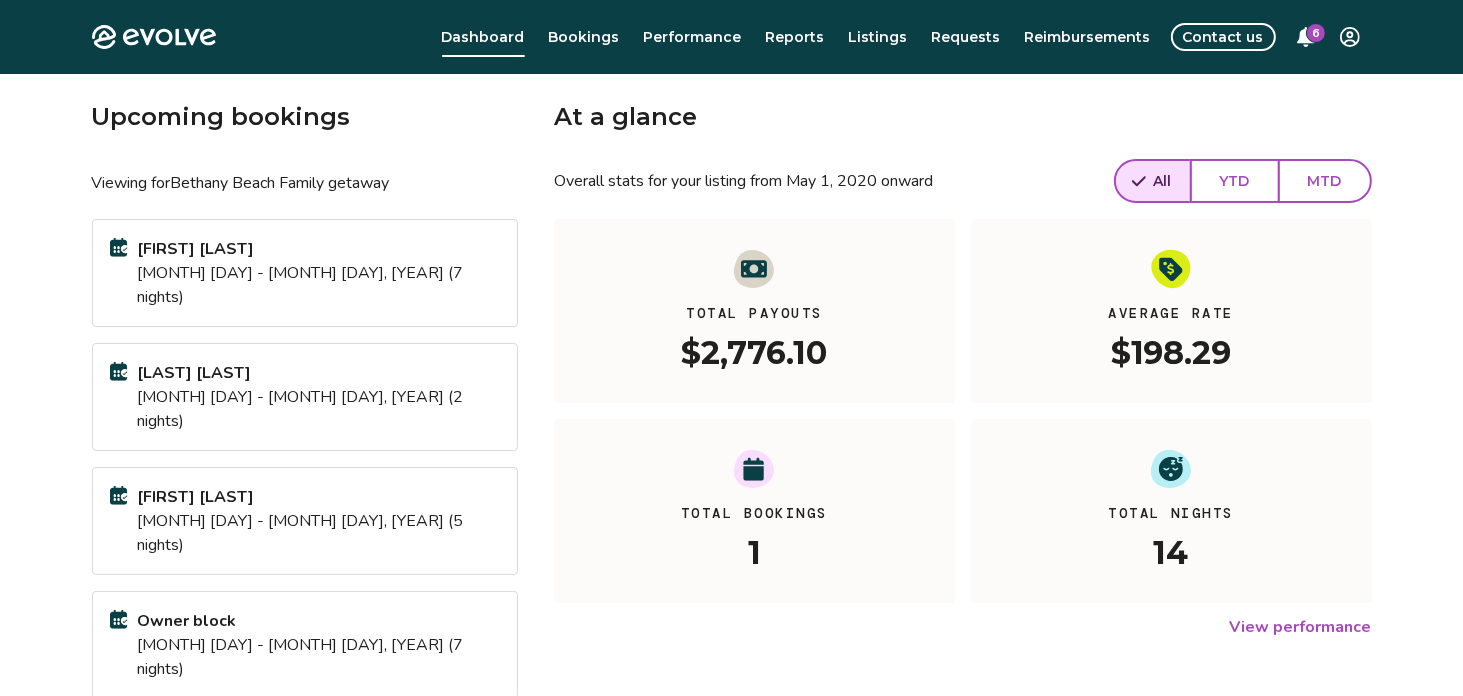 scroll, scrollTop: 200, scrollLeft: 0, axis: vertical 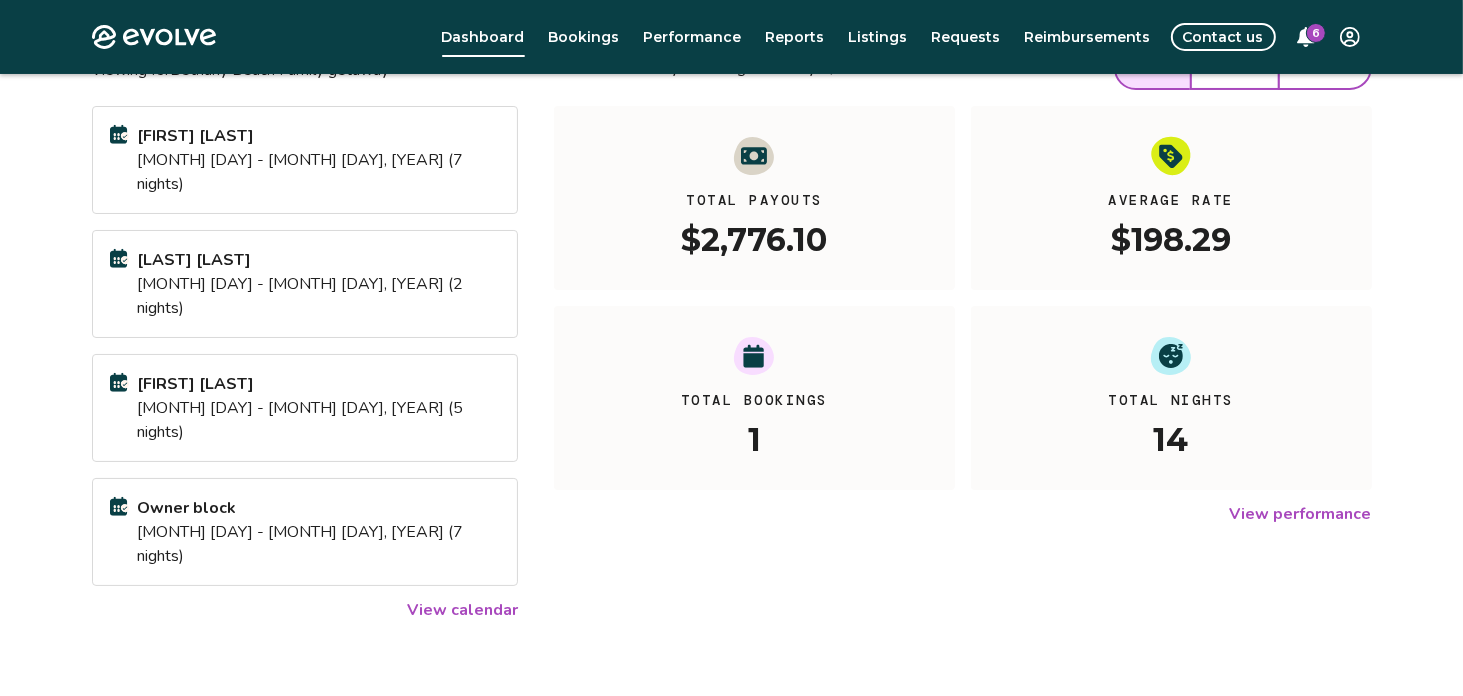 click on "View performance" at bounding box center (1301, 514) 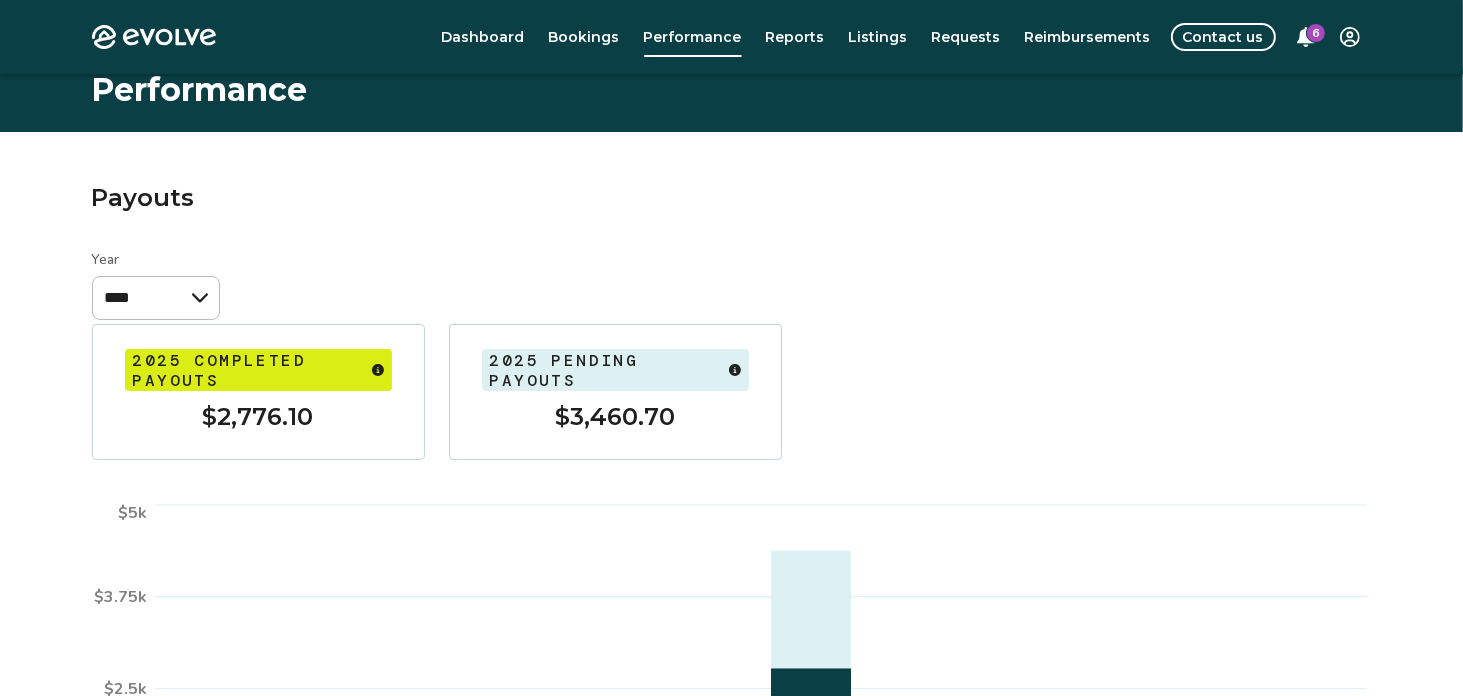 scroll, scrollTop: 0, scrollLeft: 0, axis: both 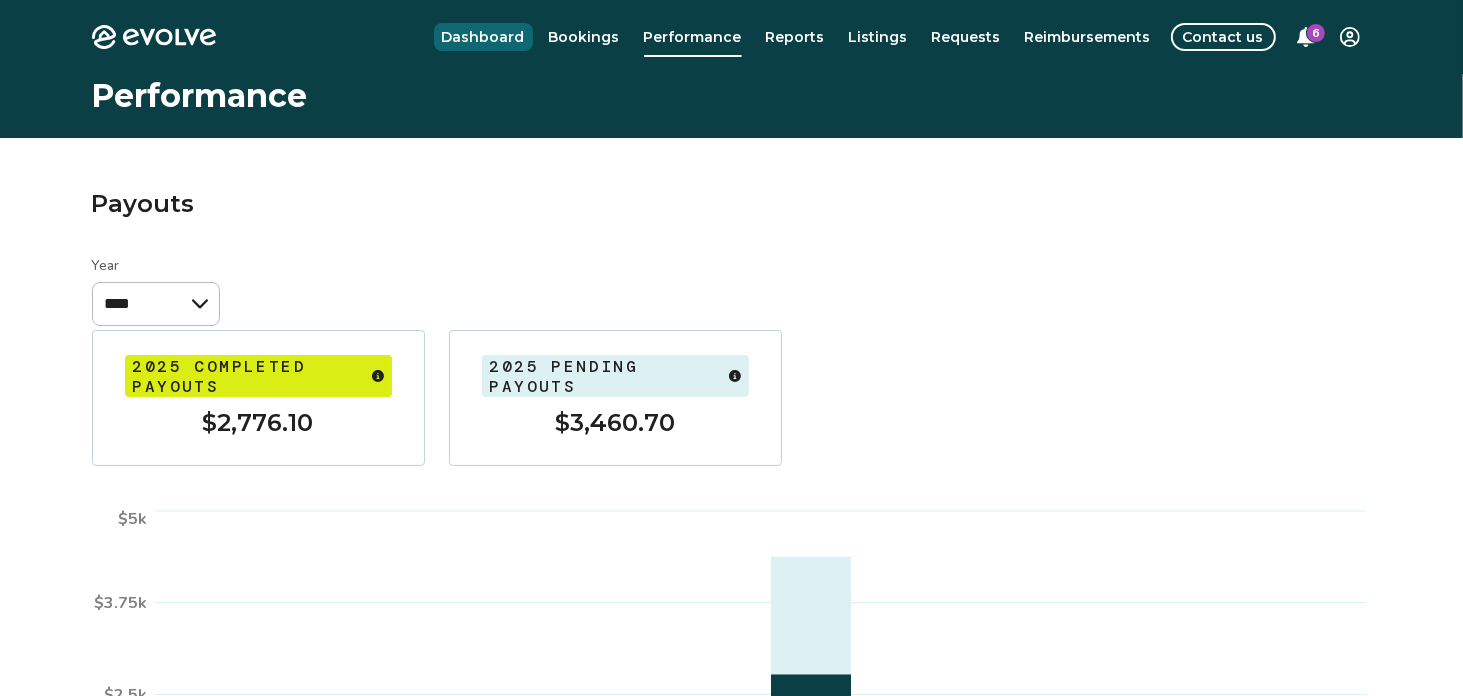 click on "Dashboard" at bounding box center [483, 37] 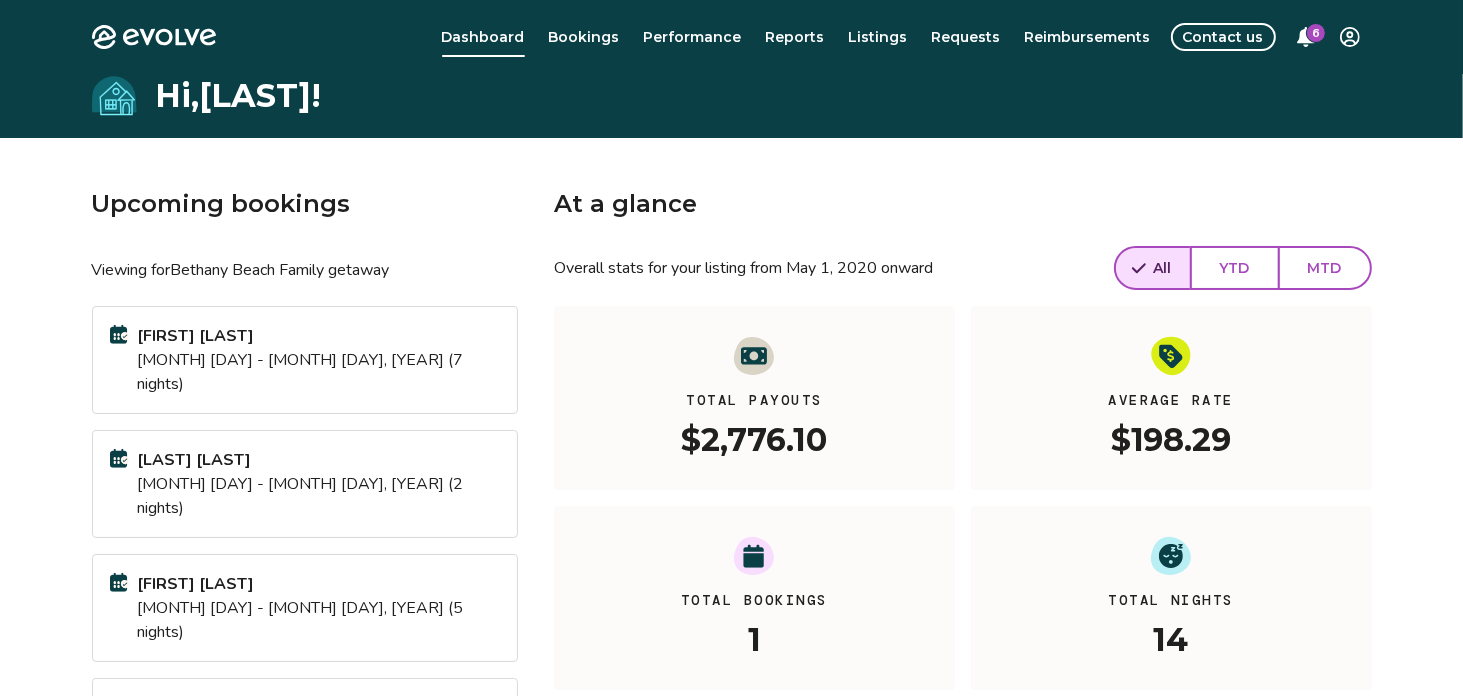 click on "[FIRST] [LAST]" at bounding box center (318, 336) 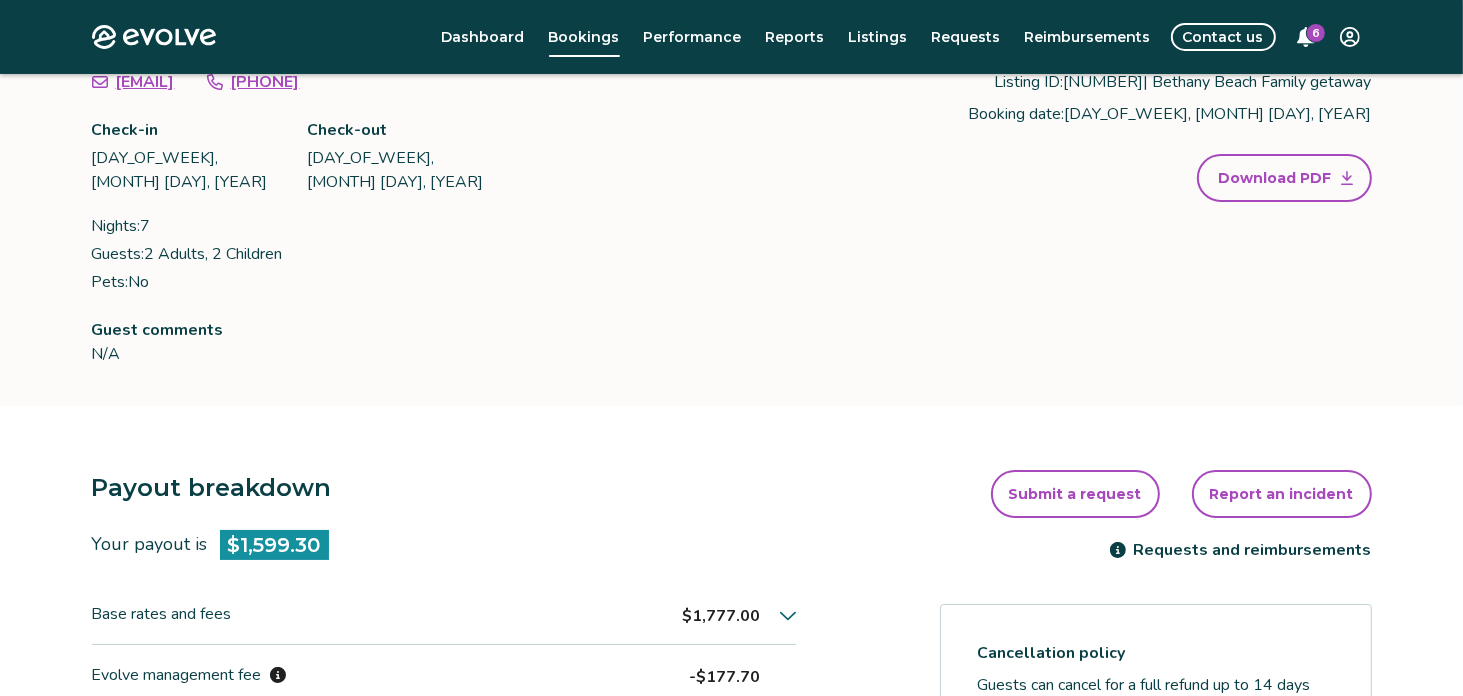 scroll, scrollTop: 0, scrollLeft: 0, axis: both 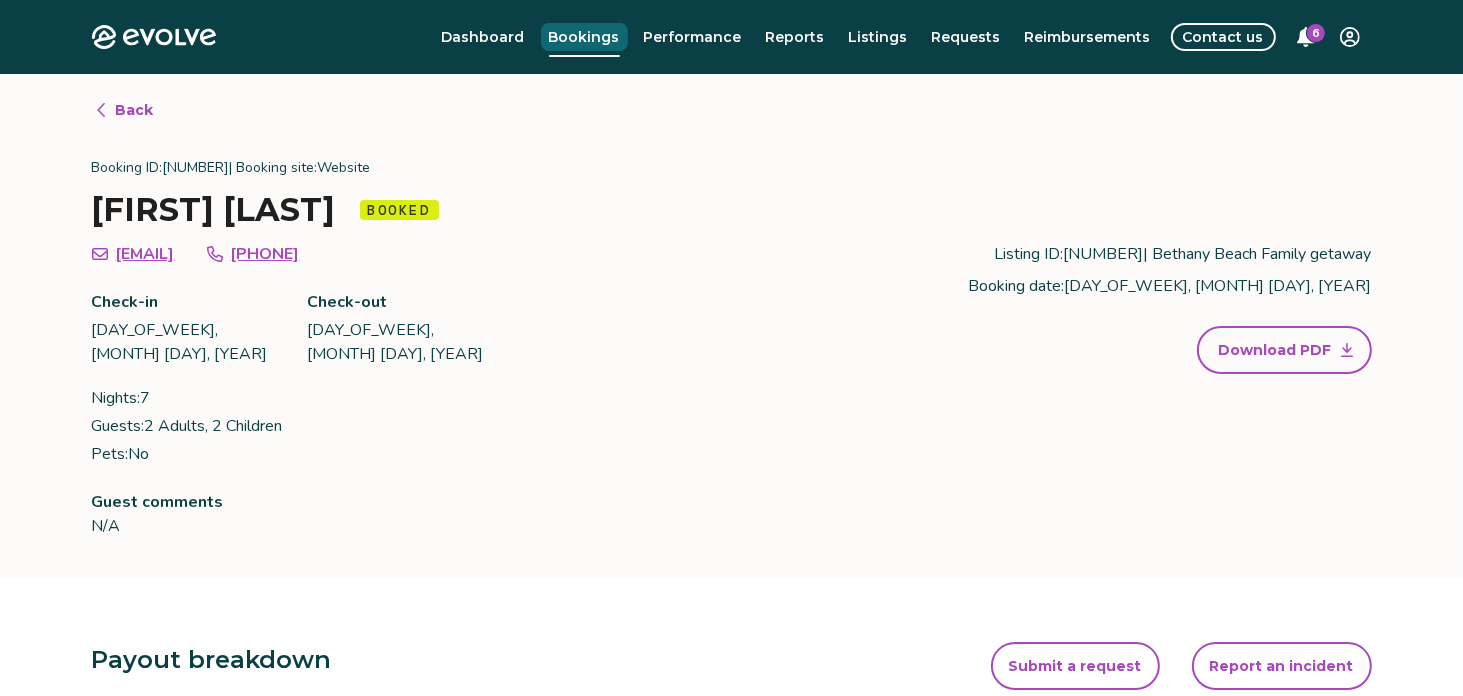 click on "Bookings" at bounding box center (584, 37) 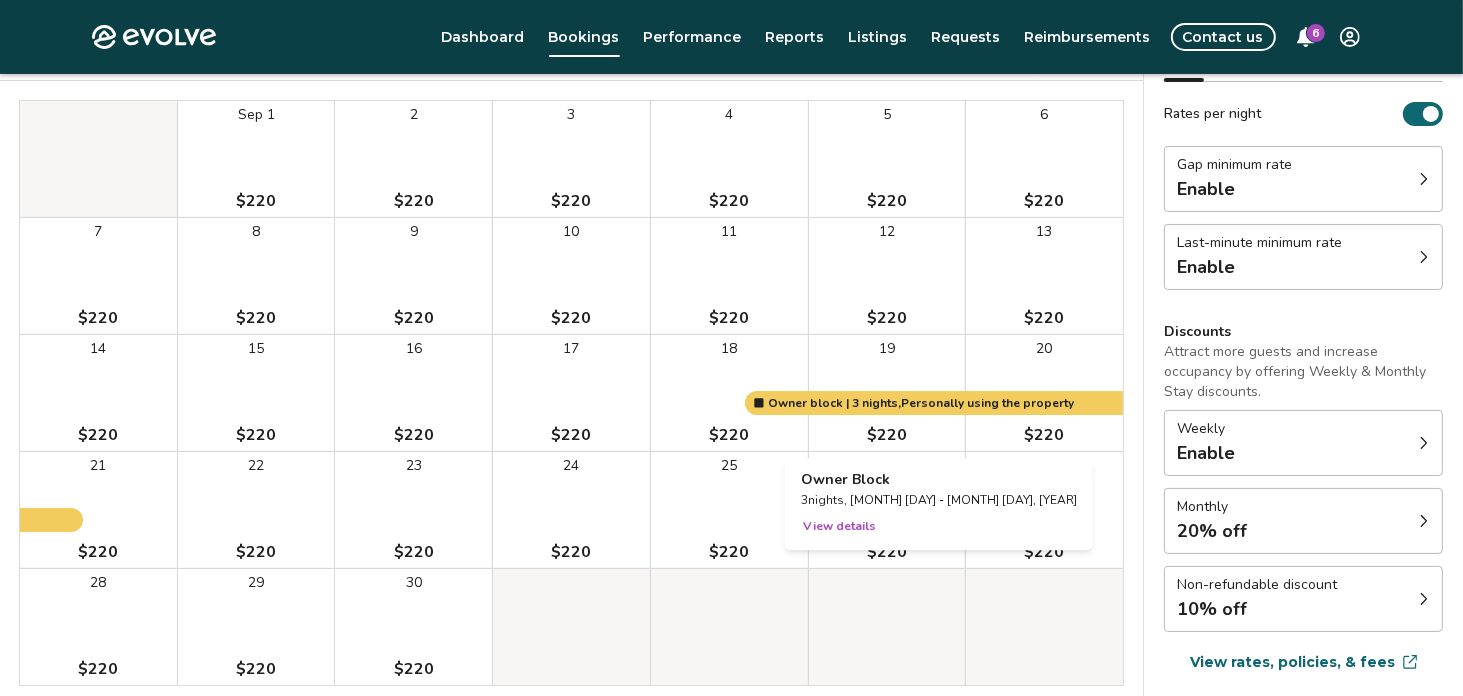 scroll, scrollTop: 0, scrollLeft: 0, axis: both 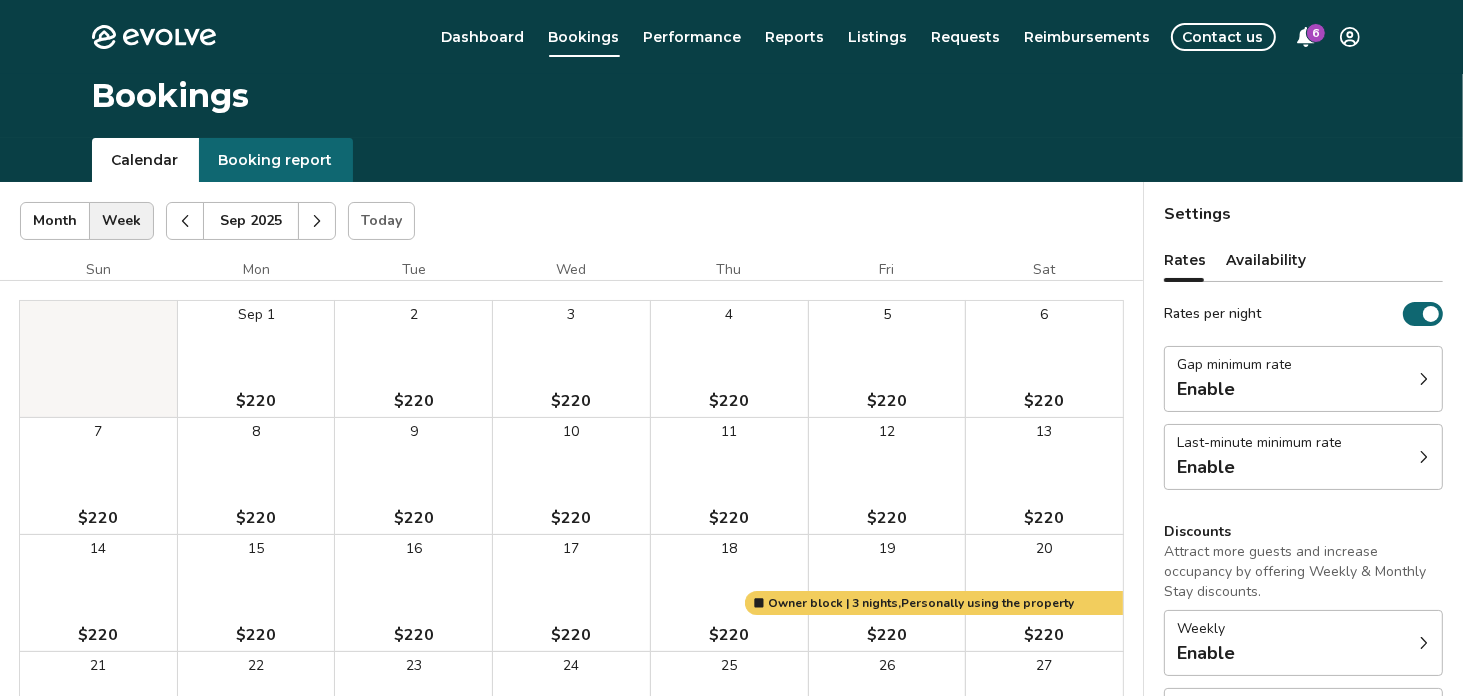 click 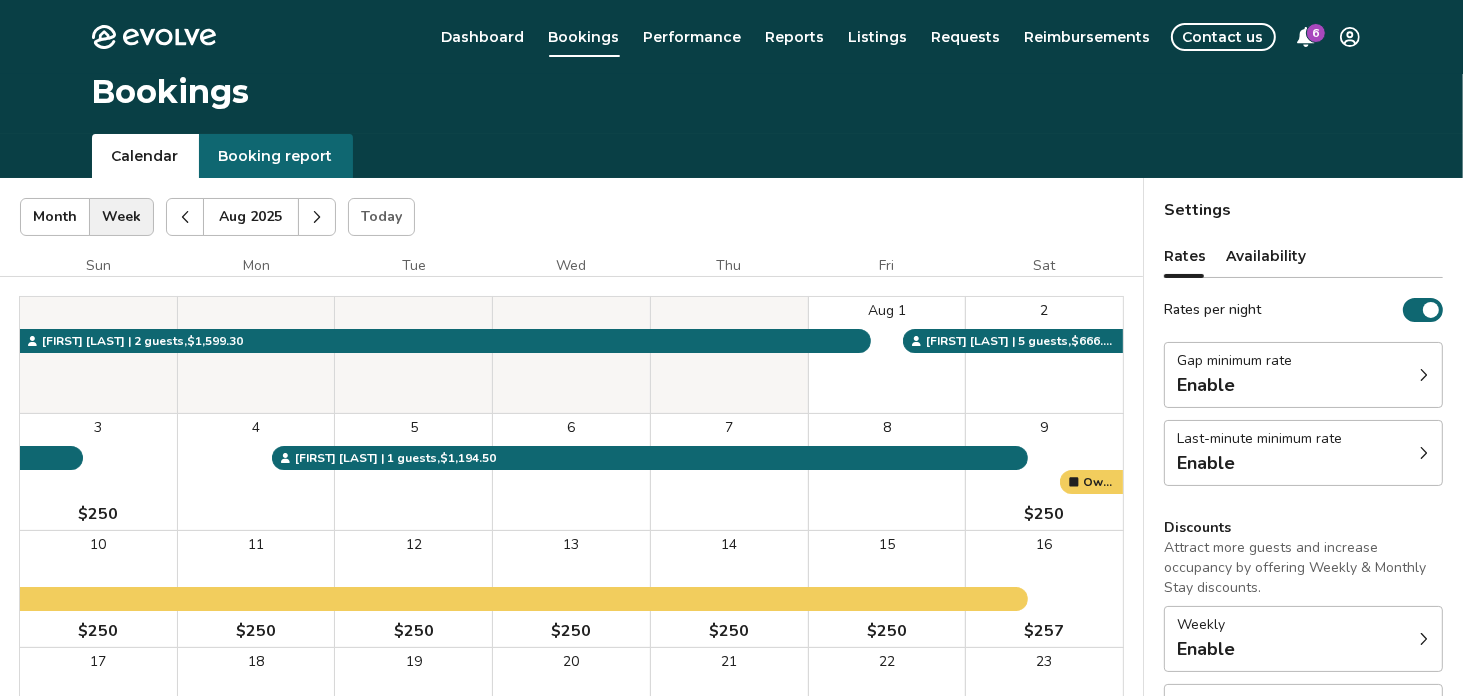 scroll, scrollTop: 0, scrollLeft: 0, axis: both 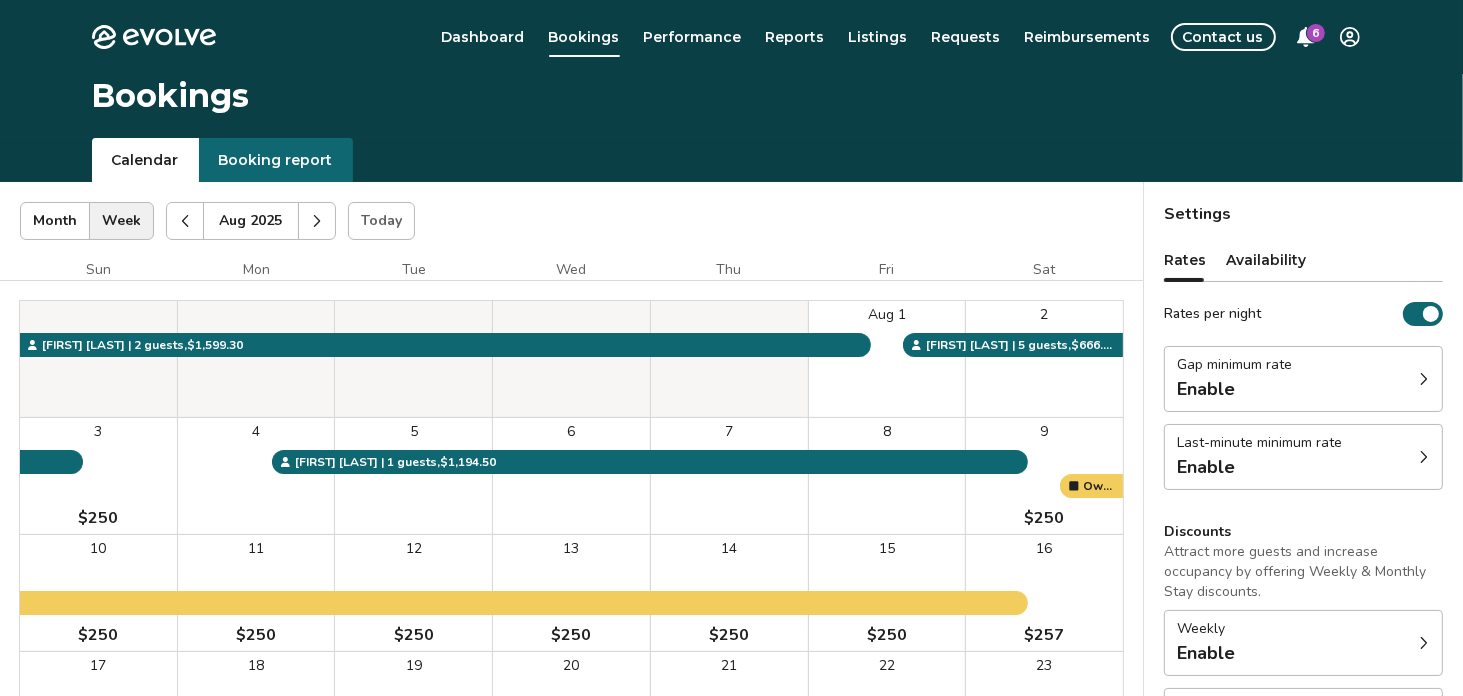 click at bounding box center (185, 221) 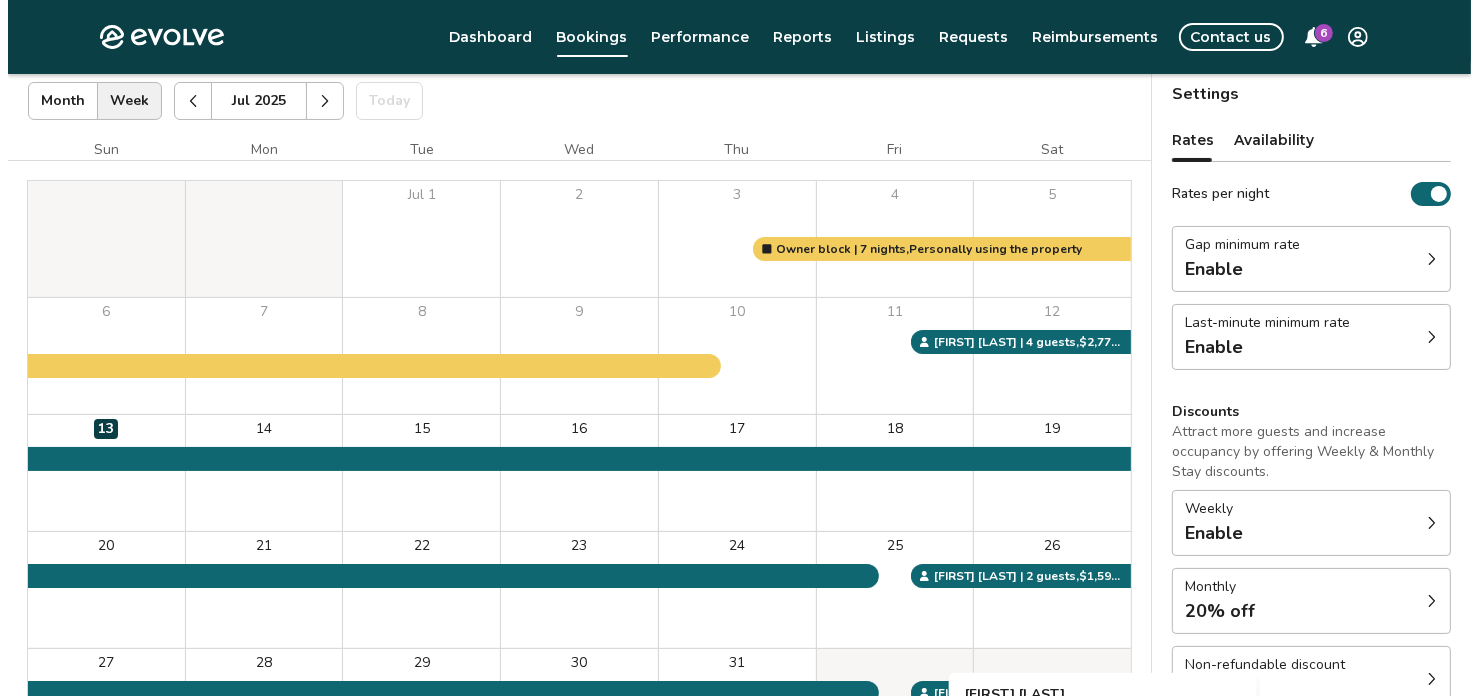 scroll, scrollTop: 0, scrollLeft: 0, axis: both 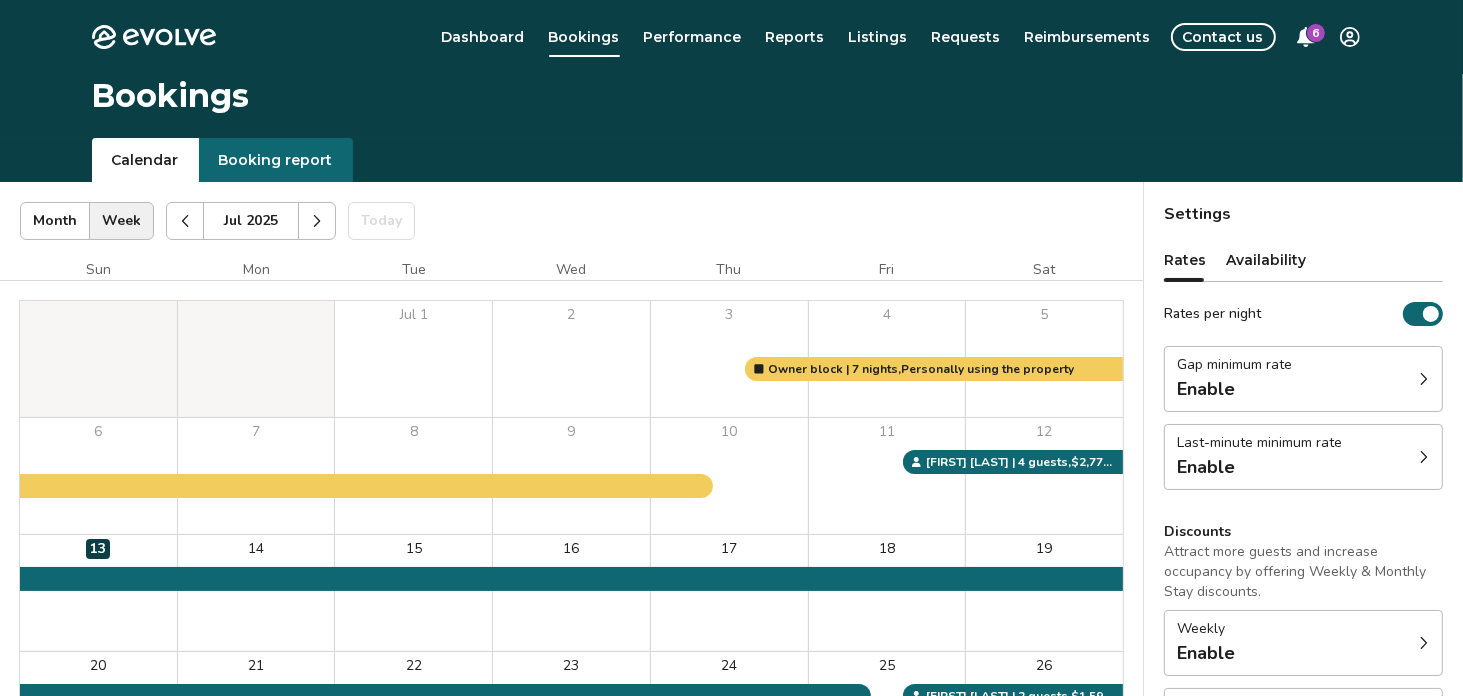 click on "6" at bounding box center (1316, 33) 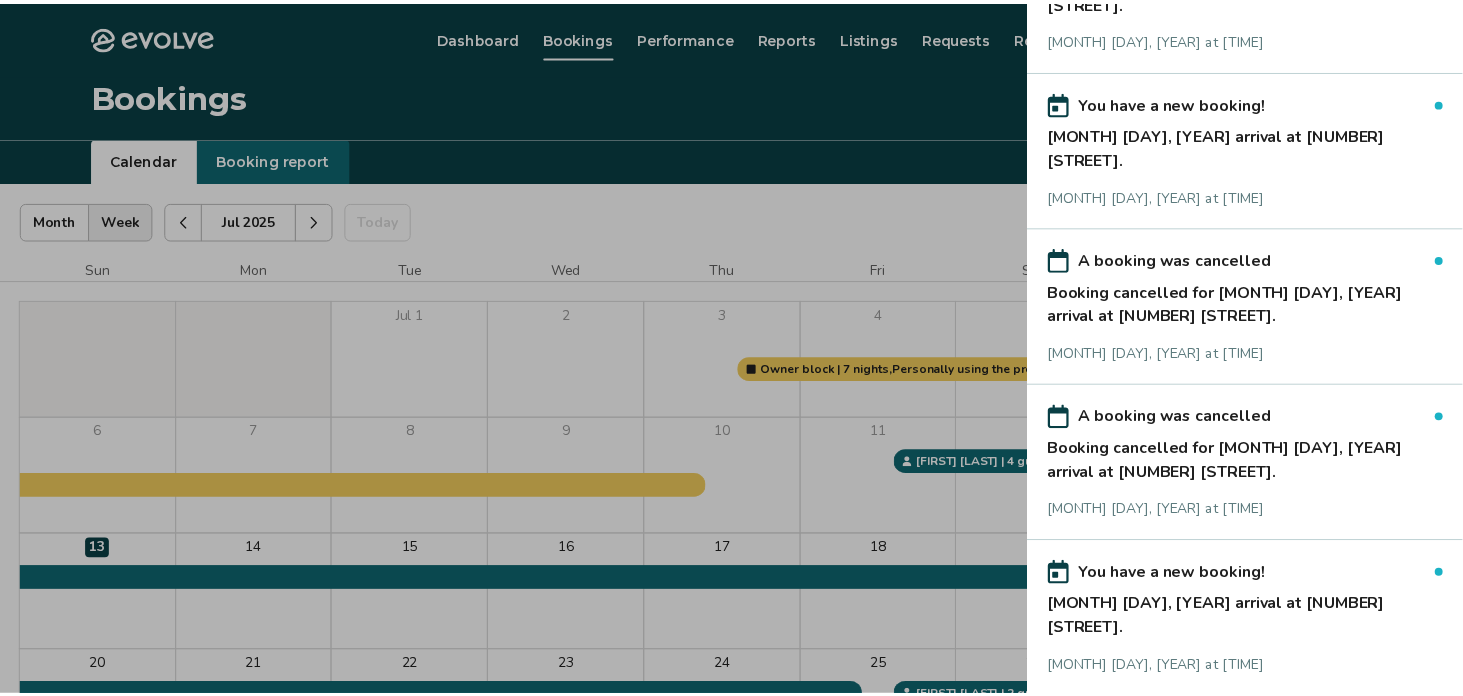 scroll, scrollTop: 168, scrollLeft: 0, axis: vertical 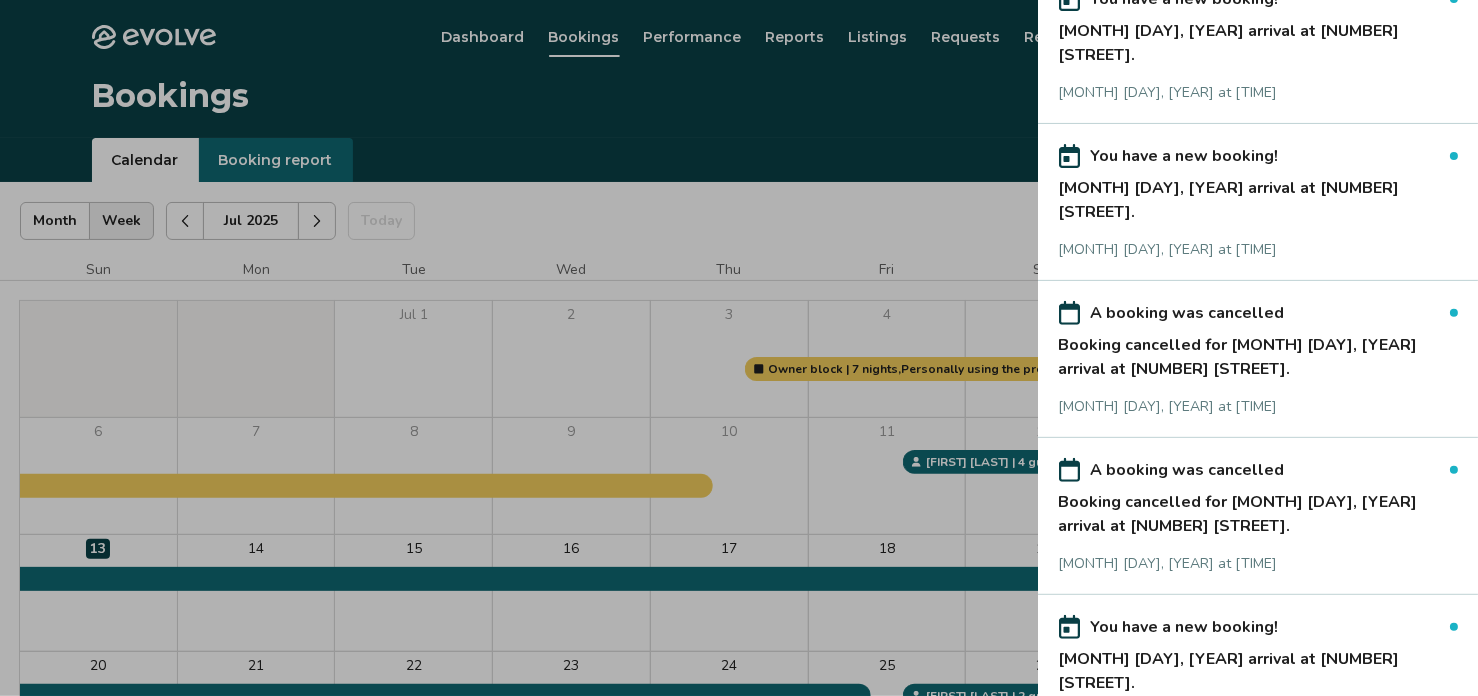 click at bounding box center [739, 348] 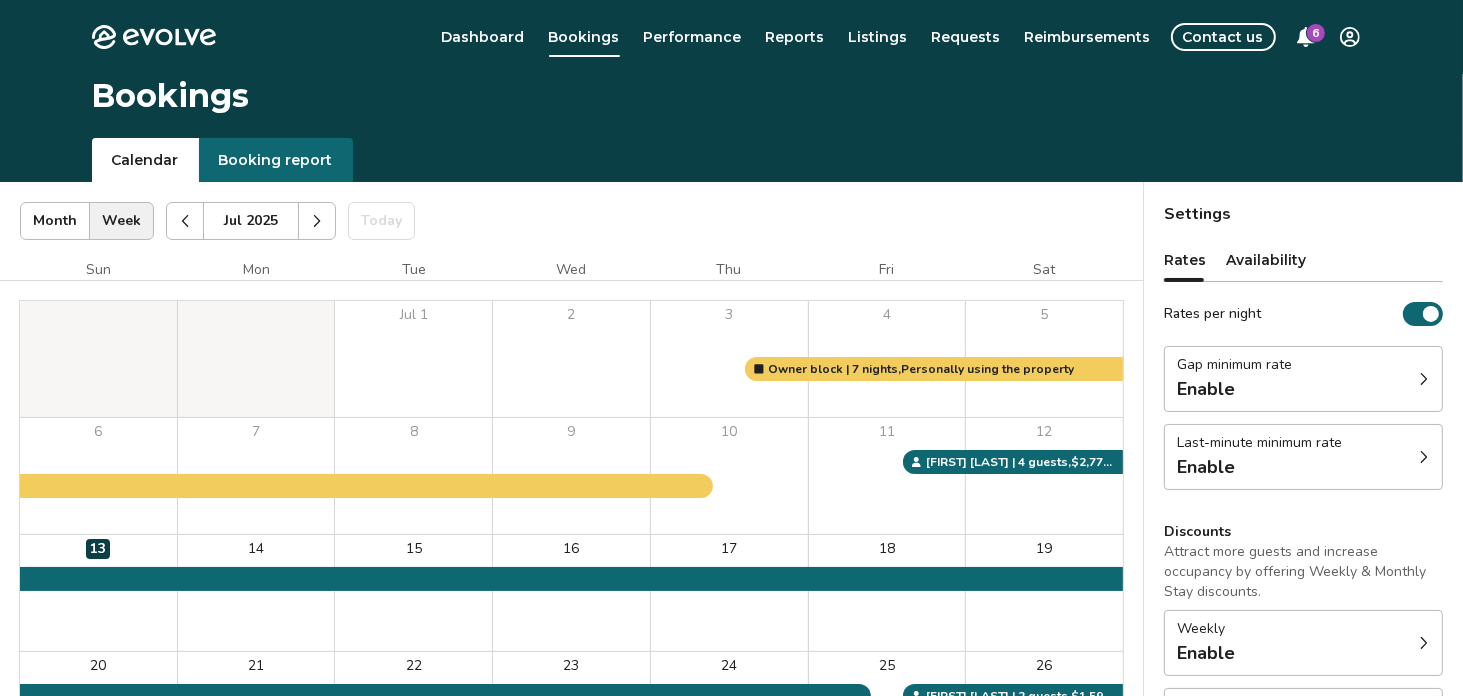 click on "Dashboard Bookings Performance Reports Listings Requests Reimbursements Contact us 6" at bounding box center [806, 37] 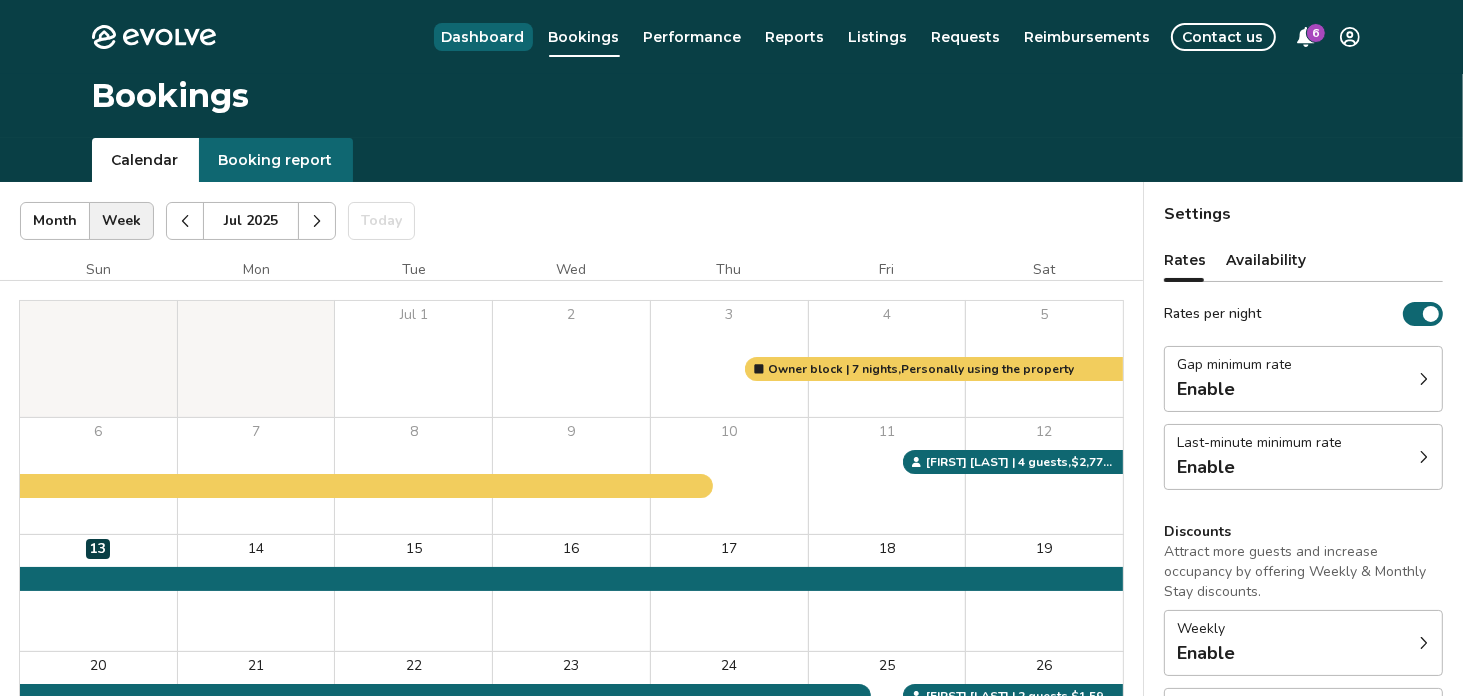 click on "Dashboard" at bounding box center [483, 37] 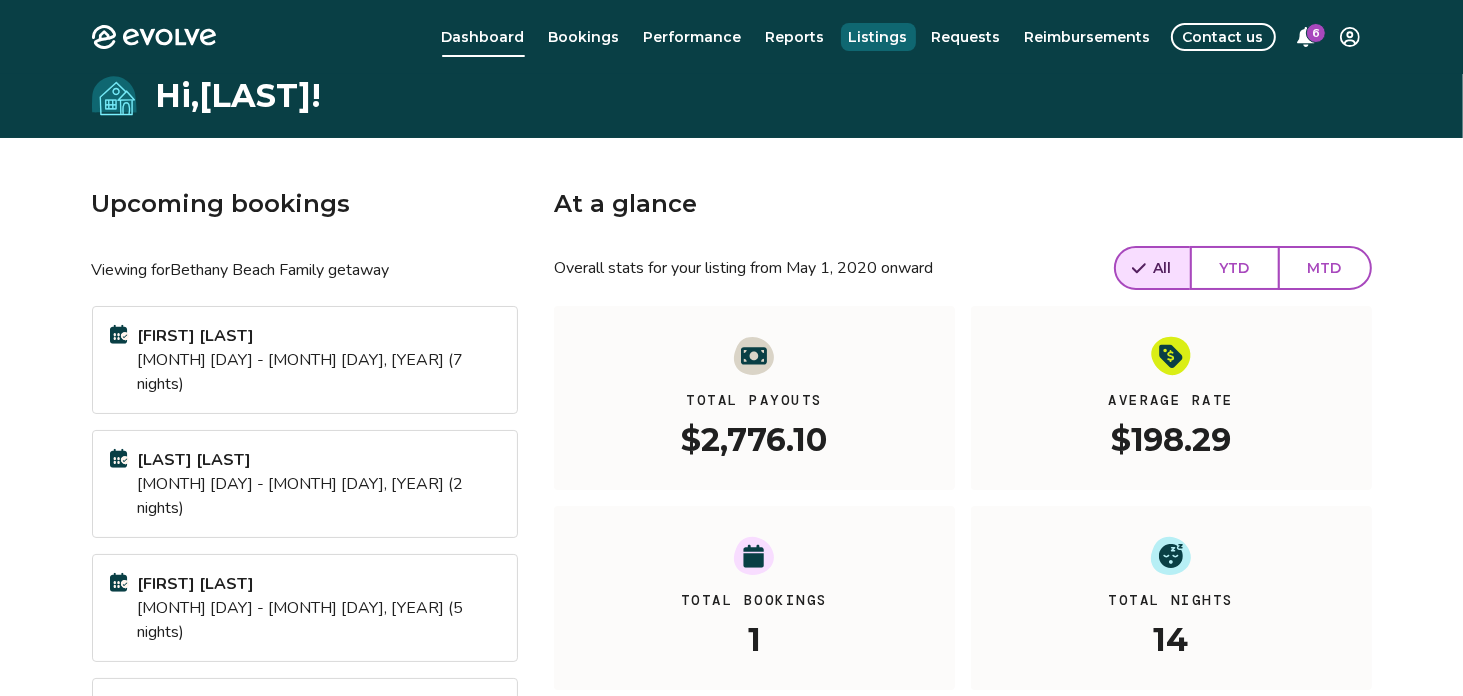 click on "Listings" at bounding box center [878, 37] 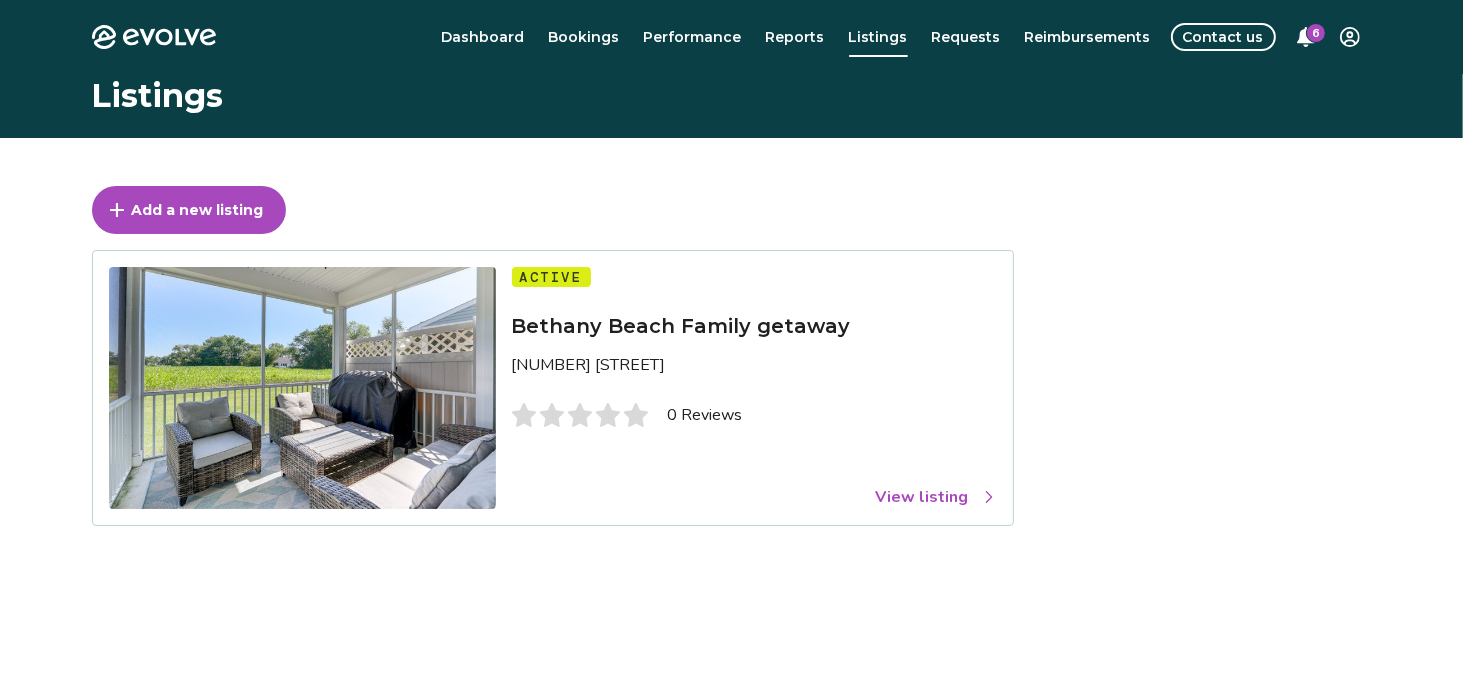 click on "View listing" at bounding box center (936, 497) 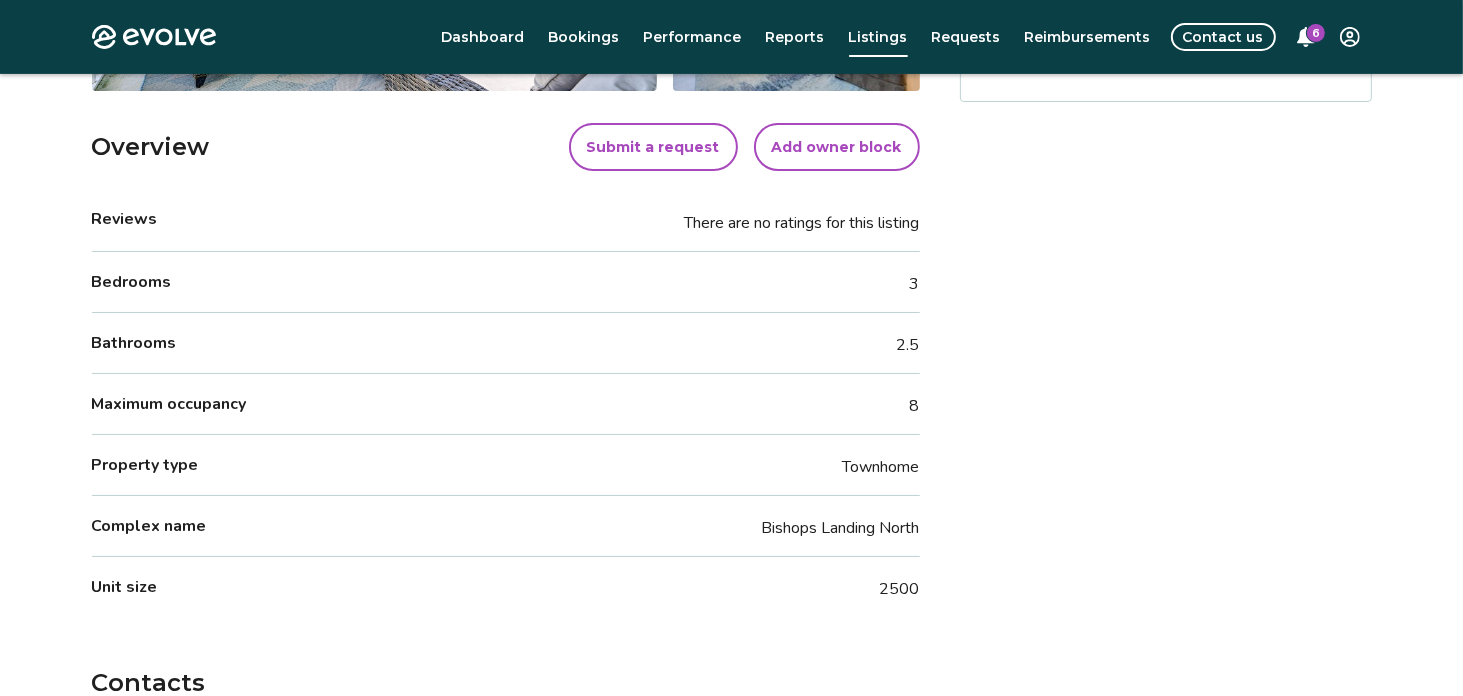 scroll, scrollTop: 600, scrollLeft: 0, axis: vertical 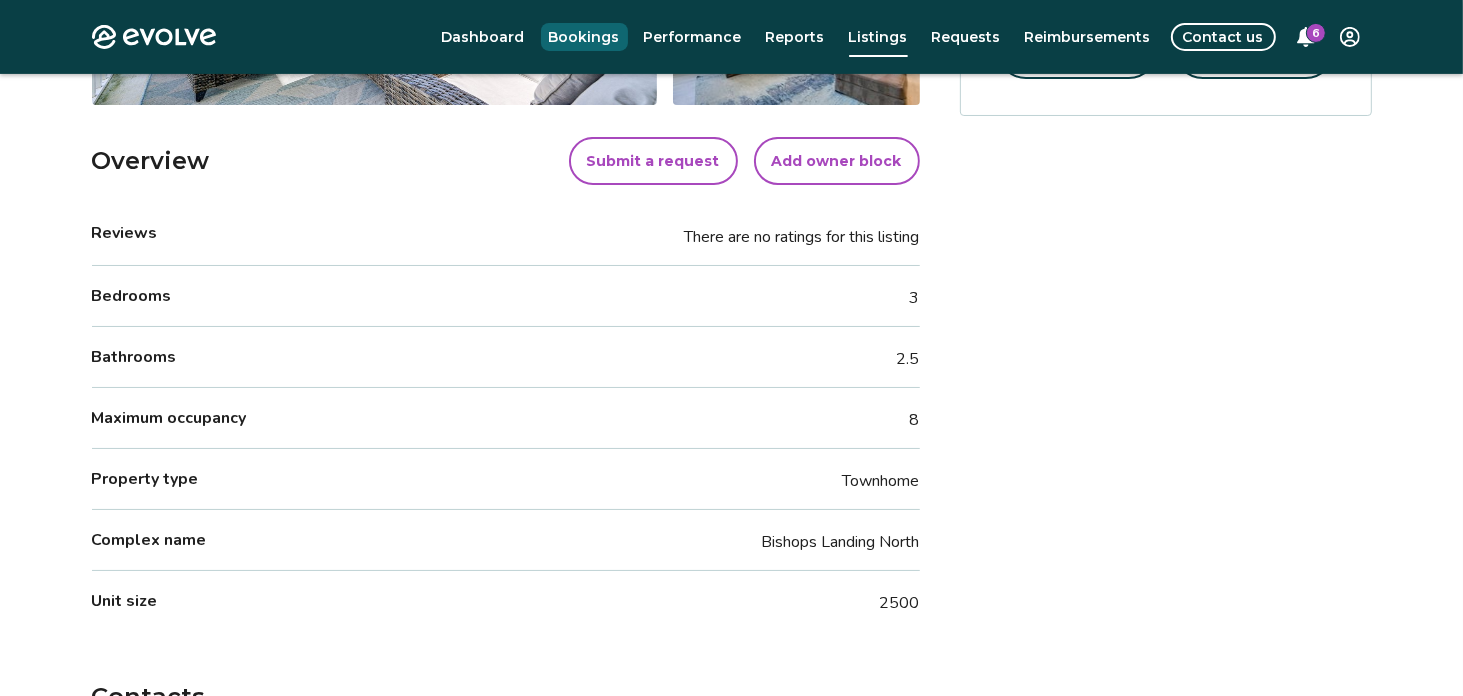 click on "Bookings" at bounding box center [584, 37] 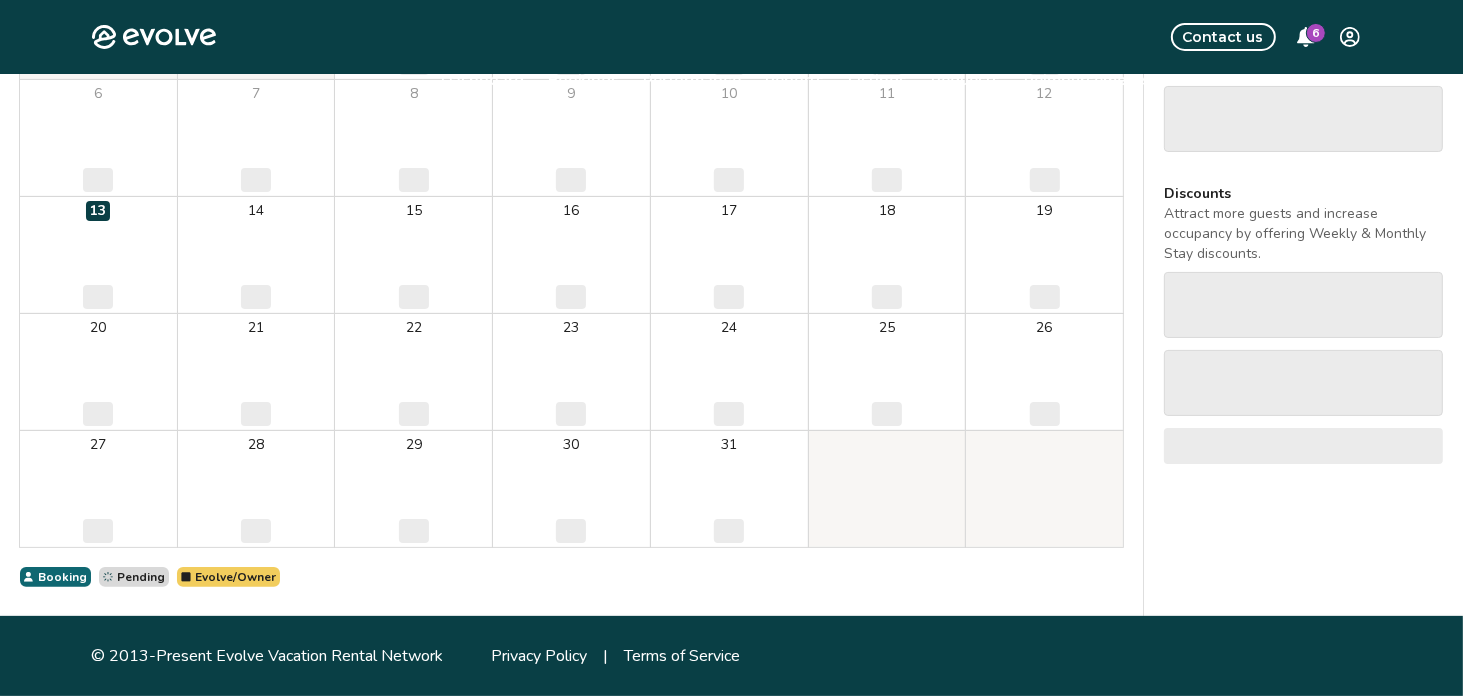 scroll, scrollTop: 0, scrollLeft: 0, axis: both 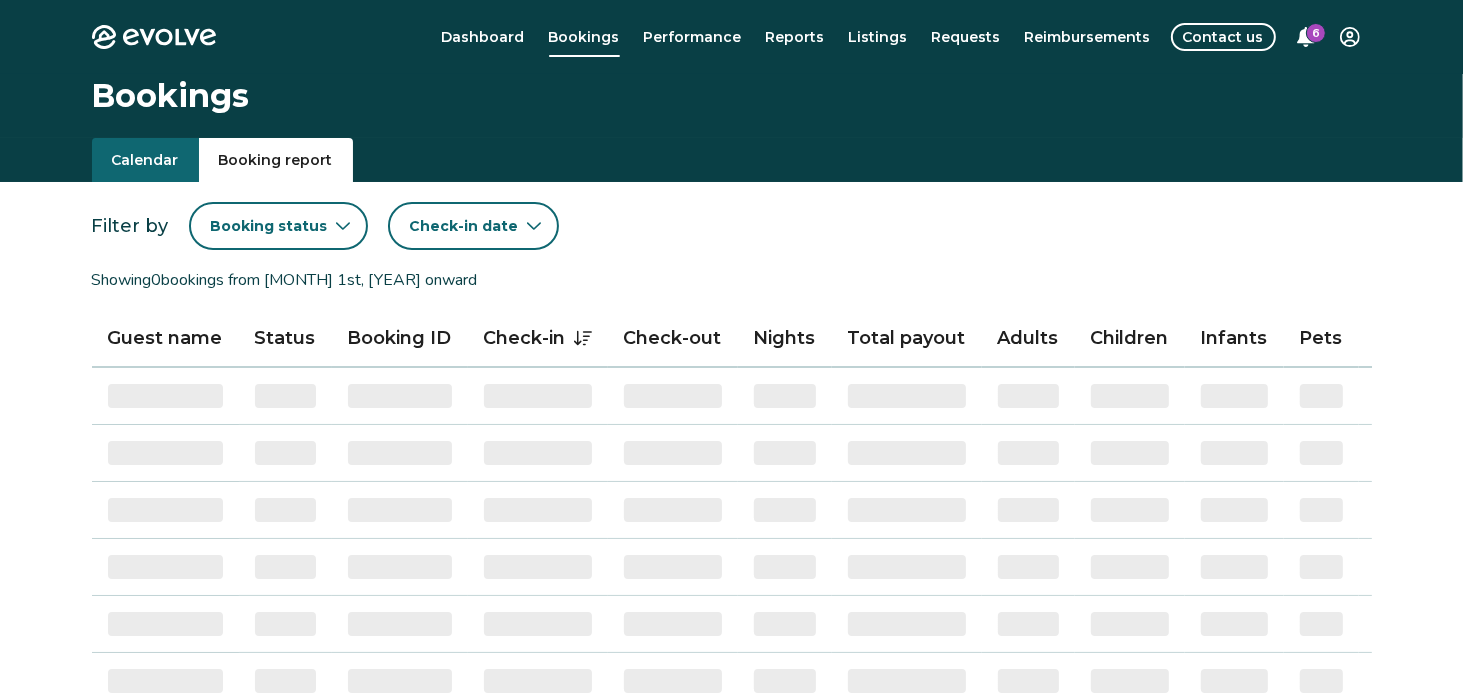 click on "Booking report" at bounding box center (276, 160) 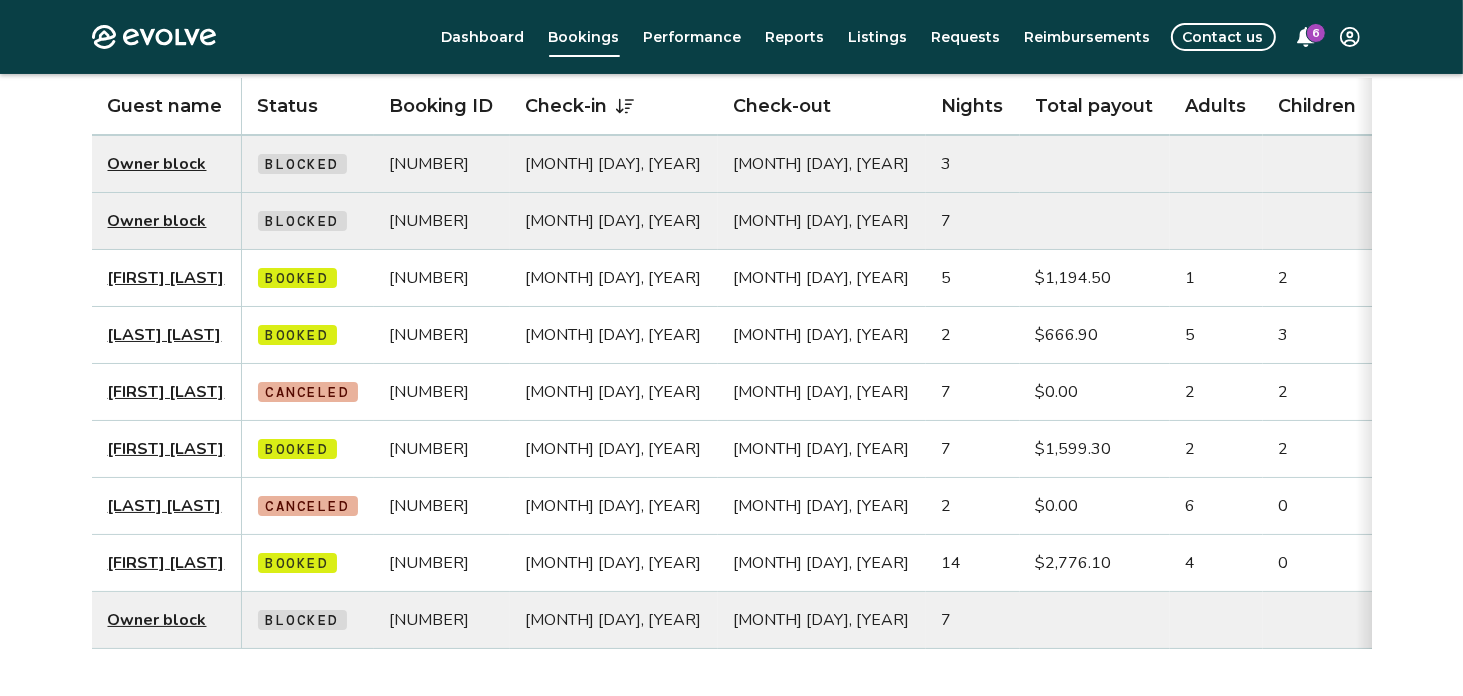 scroll, scrollTop: 200, scrollLeft: 0, axis: vertical 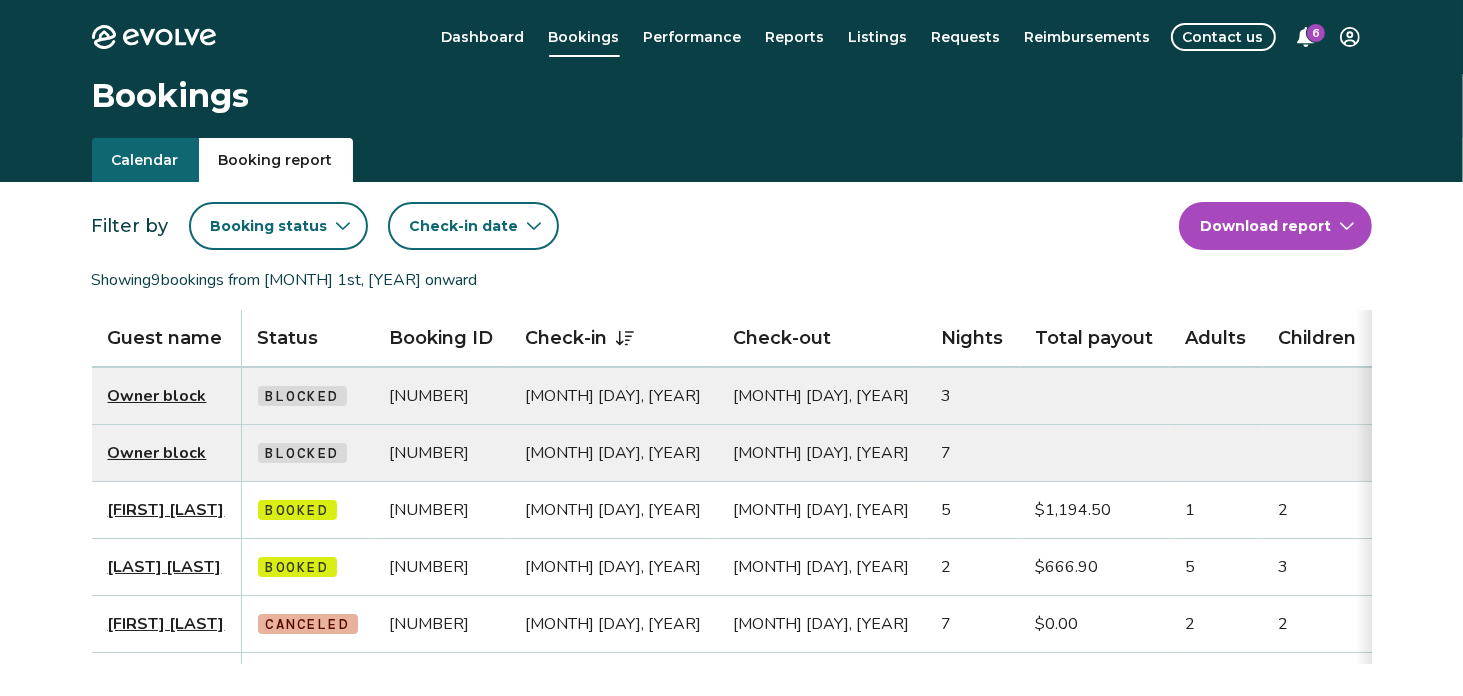 click on "6" at bounding box center (1316, 33) 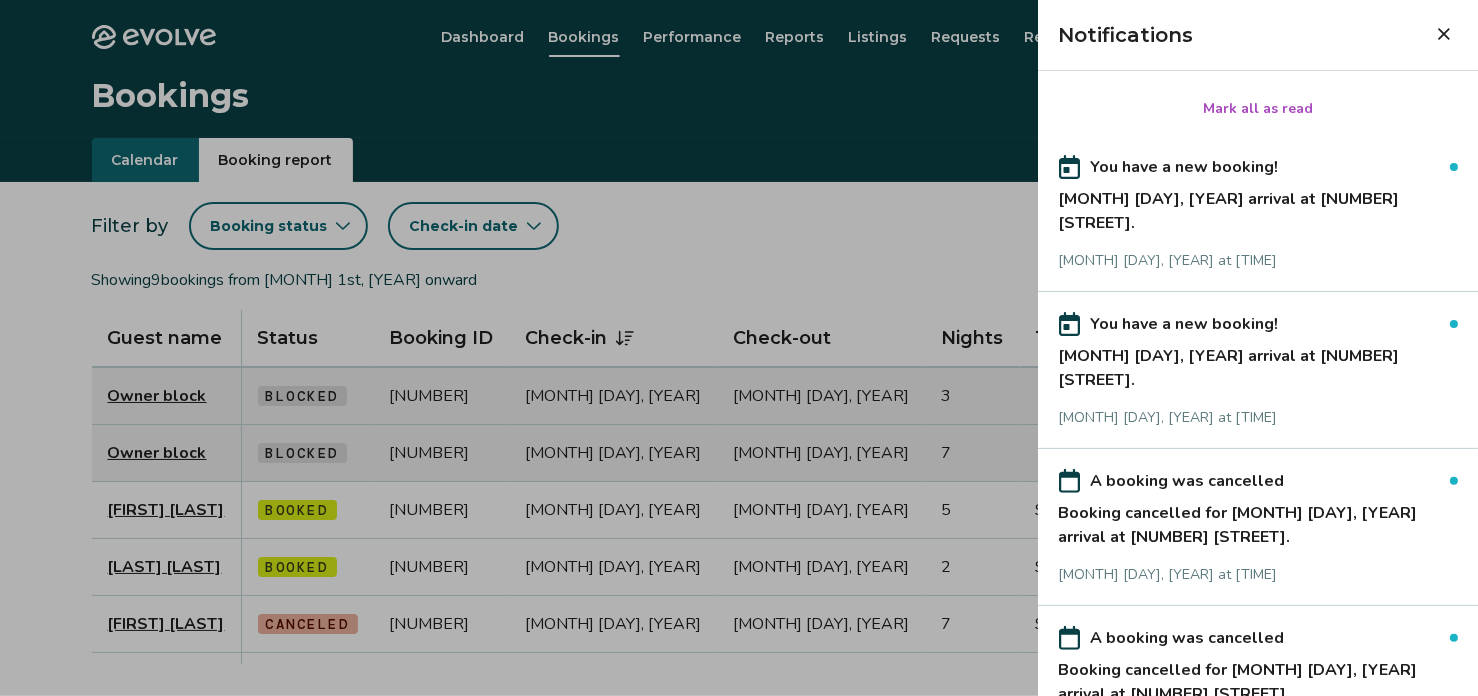 click at bounding box center [739, 348] 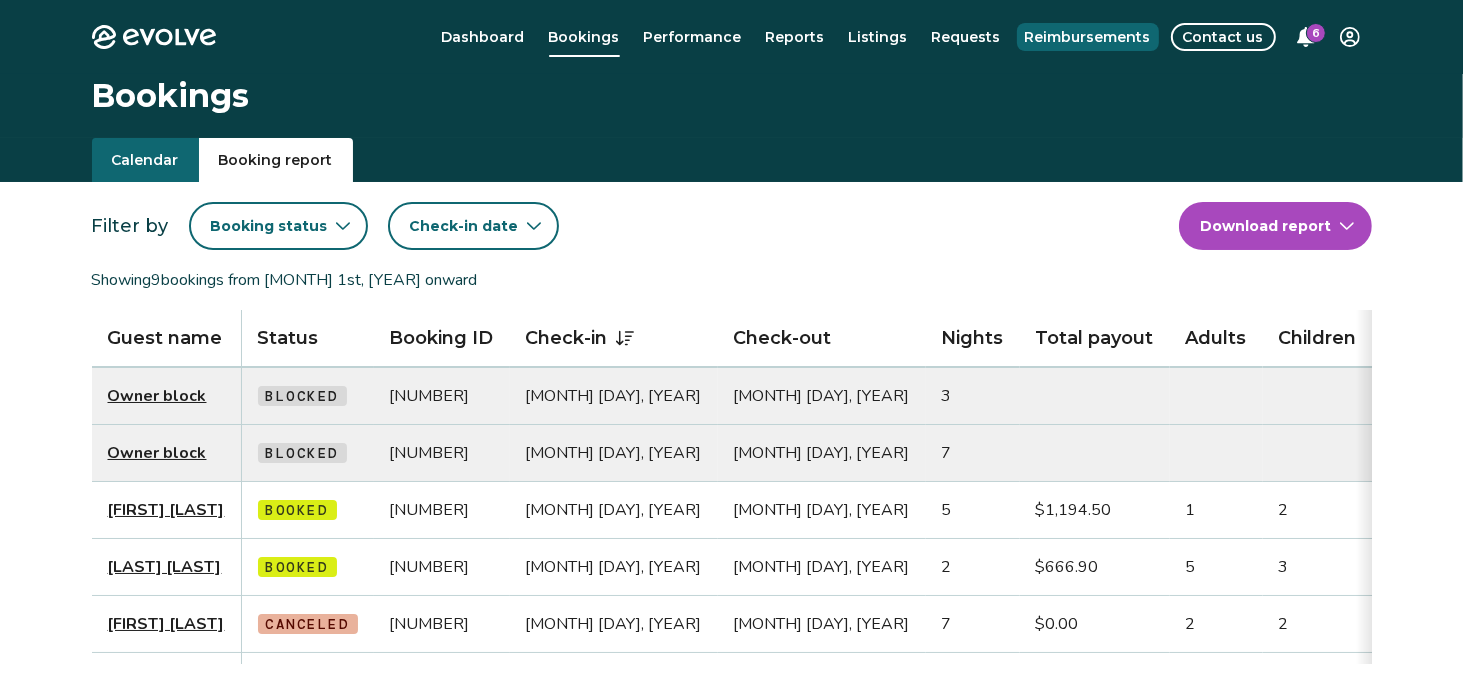 click on "Reimbursements" at bounding box center [1088, 37] 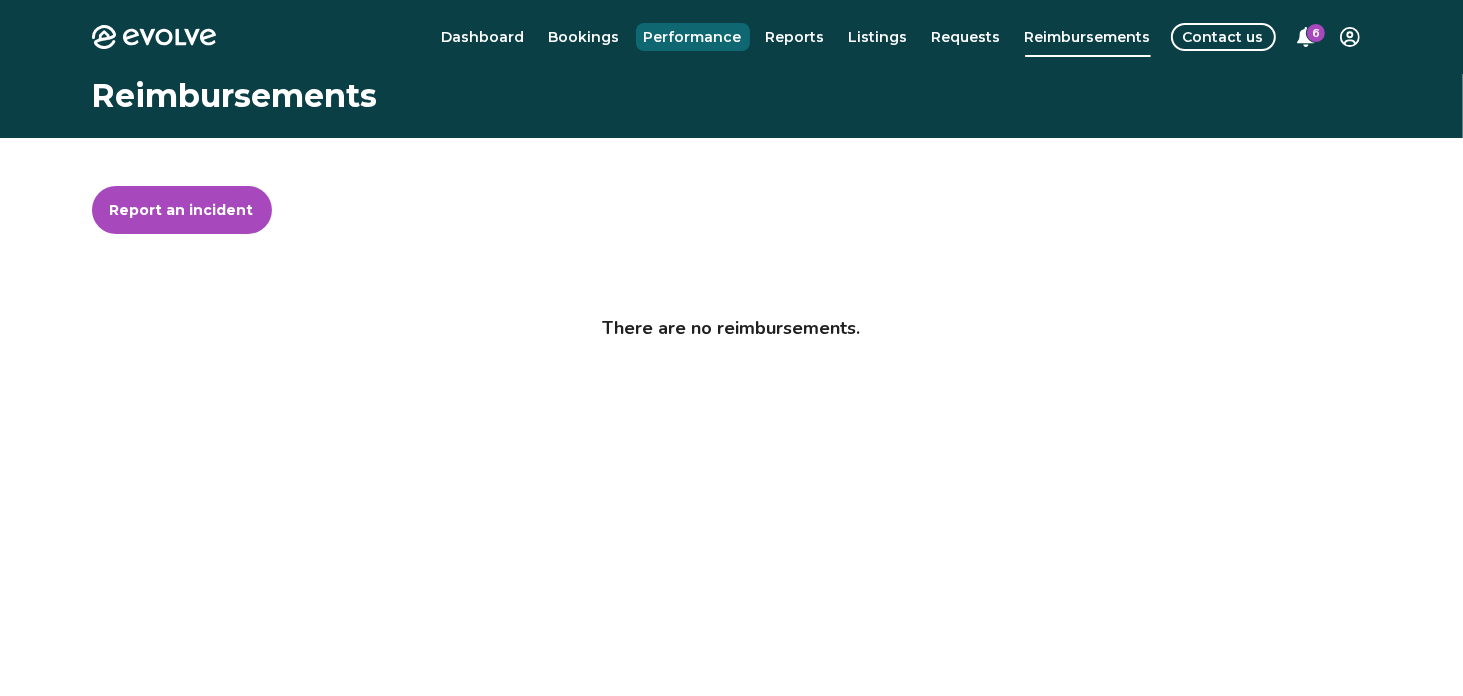 click on "Performance" at bounding box center (693, 37) 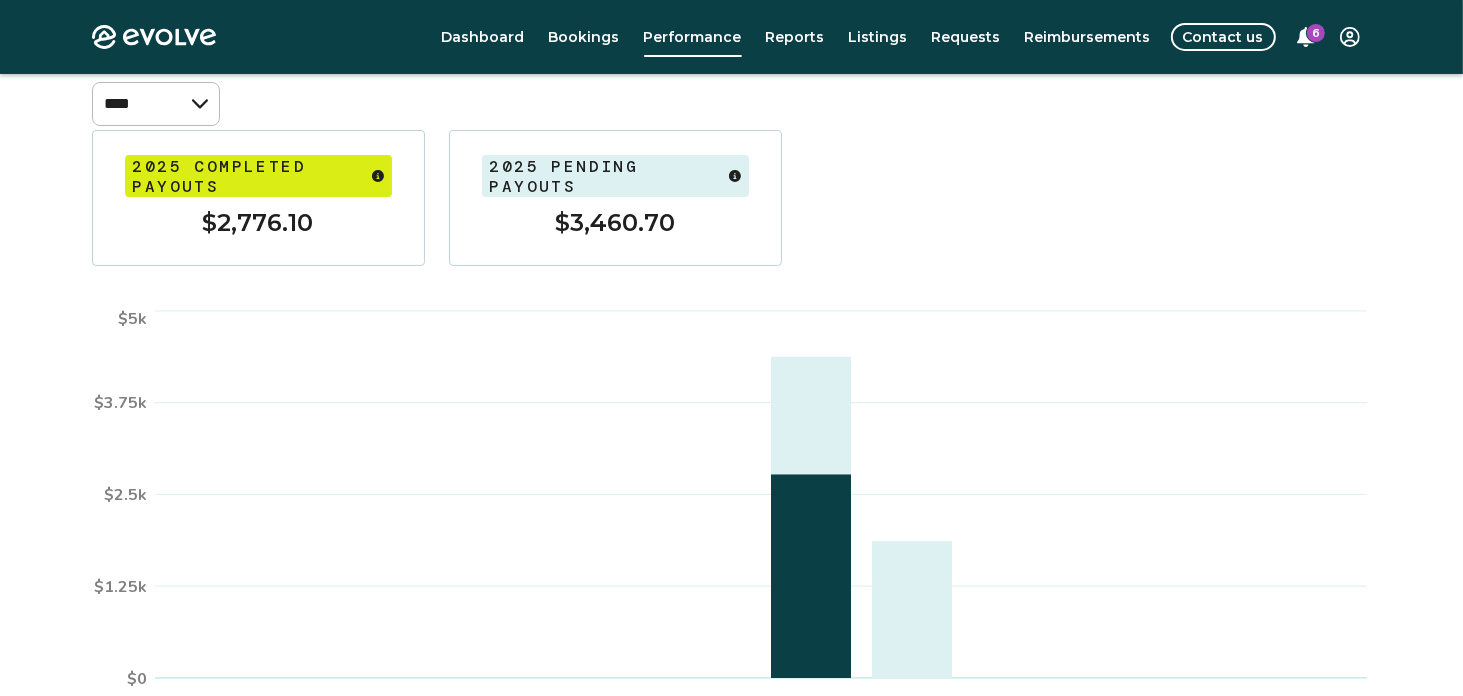 scroll, scrollTop: 100, scrollLeft: 0, axis: vertical 